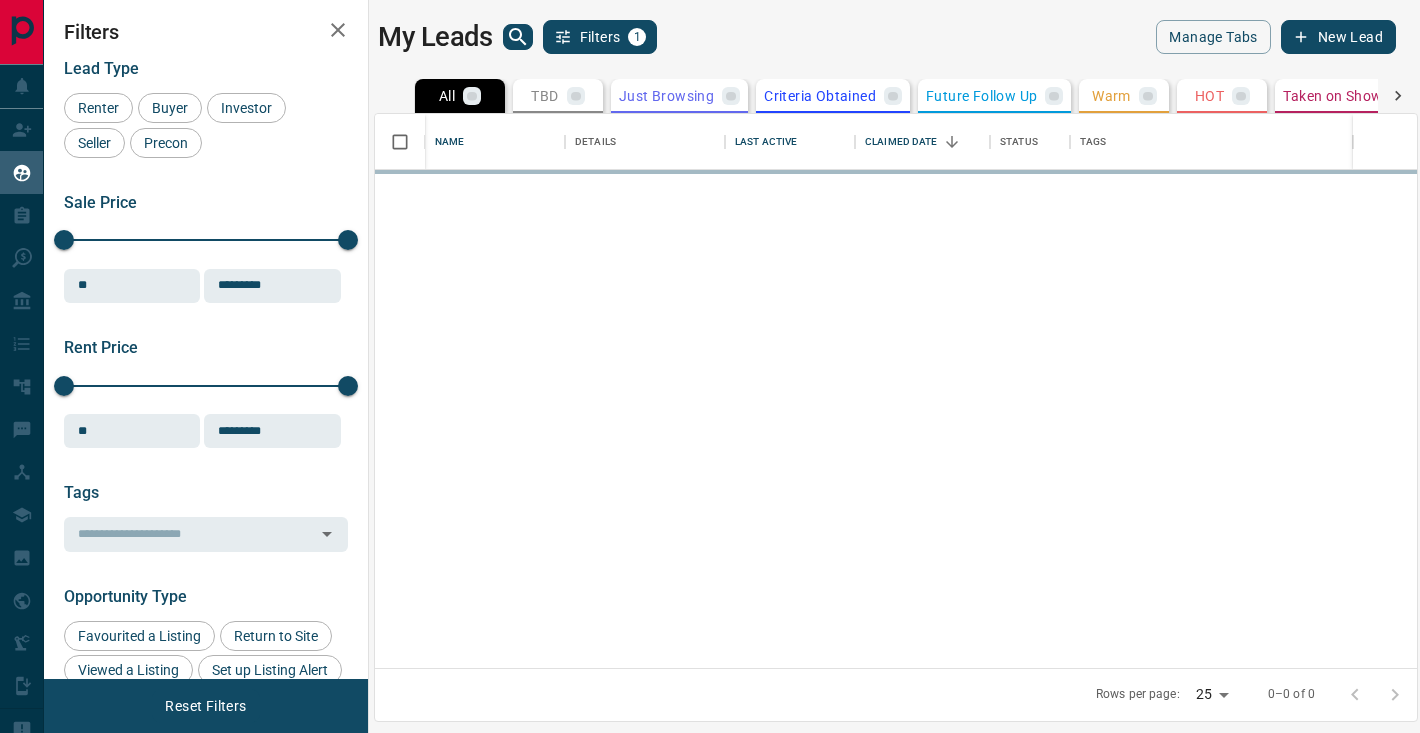 scroll, scrollTop: 0, scrollLeft: 0, axis: both 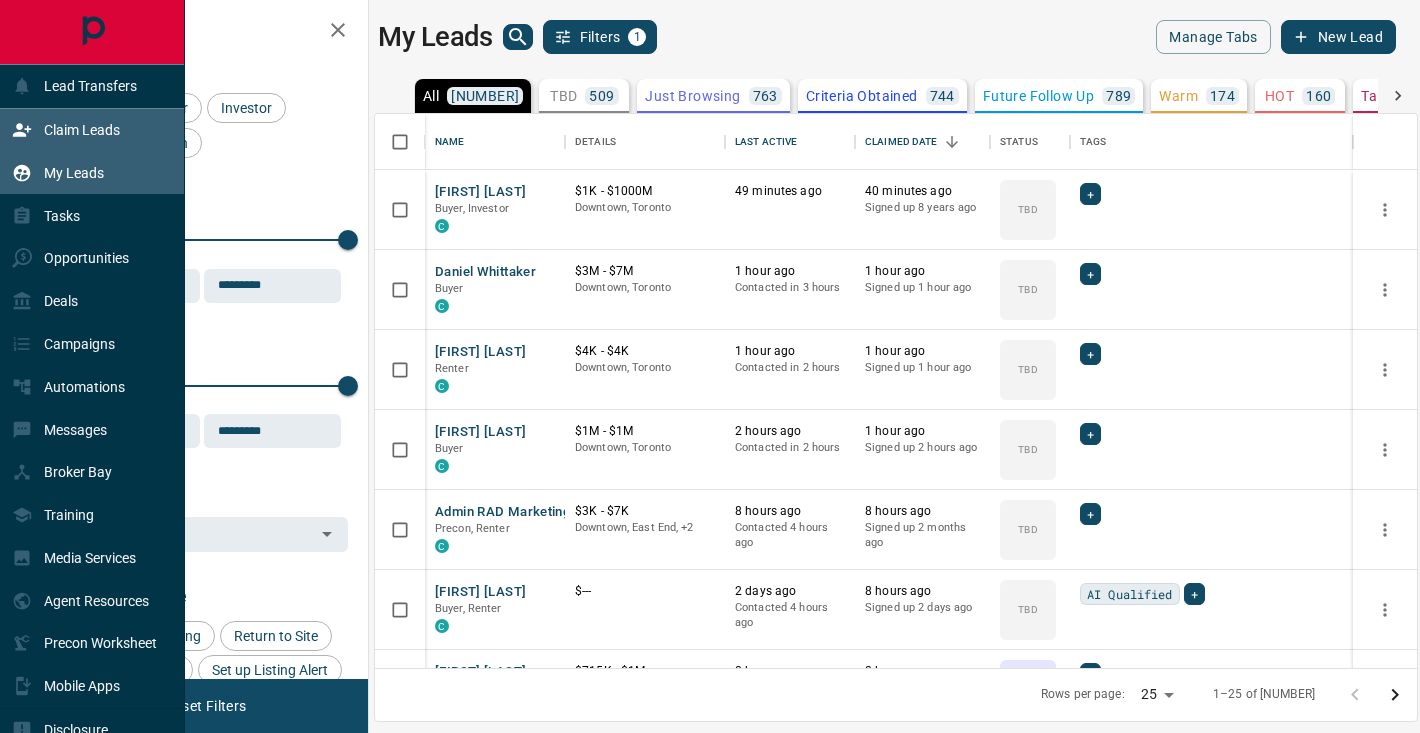click on "Claim Leads" at bounding box center [82, 130] 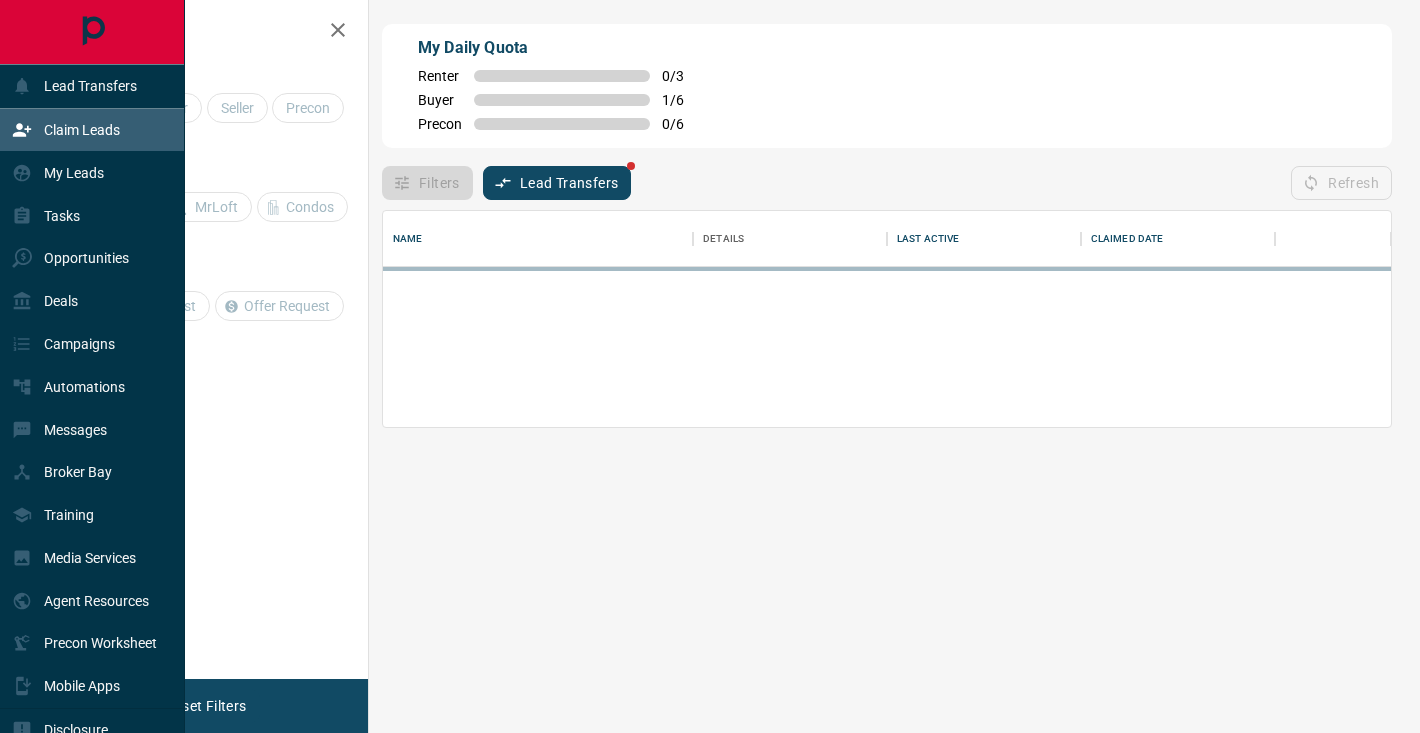 scroll, scrollTop: 136, scrollLeft: 1008, axis: both 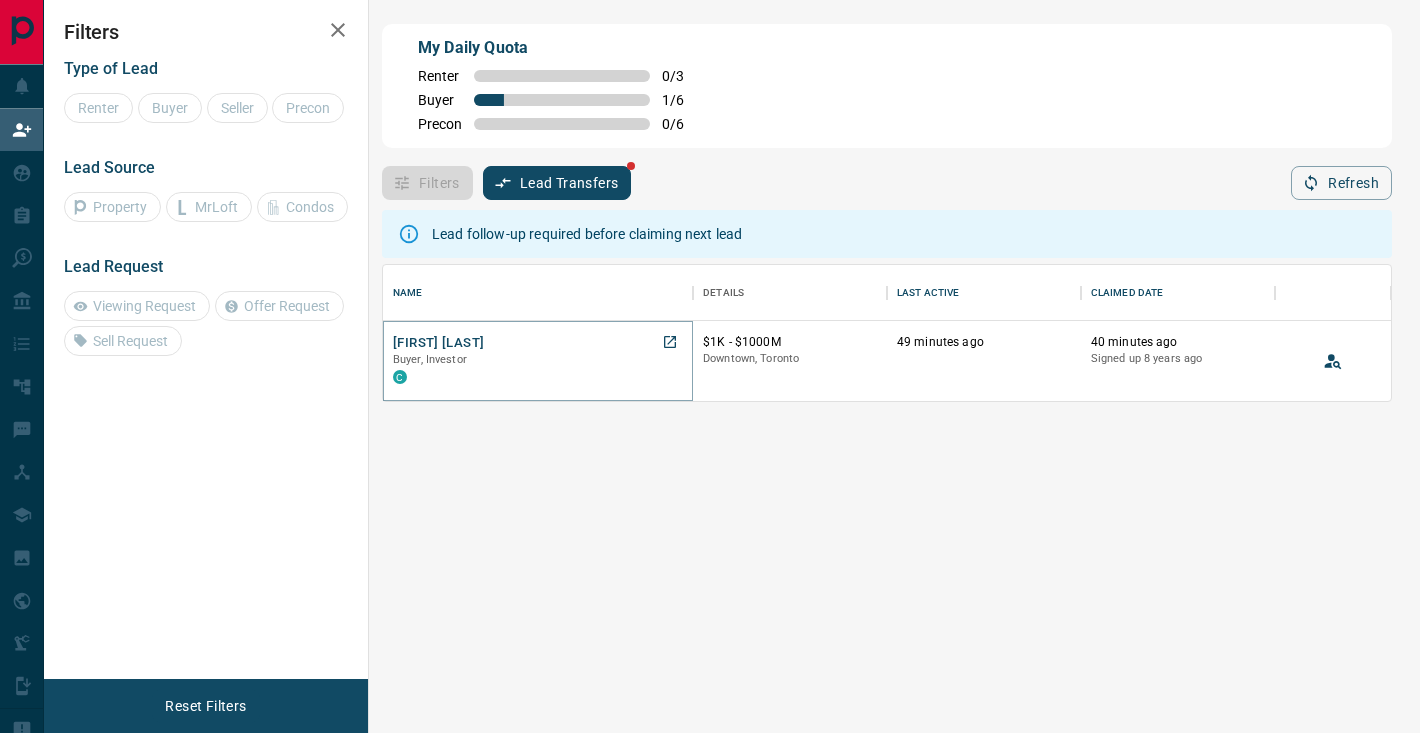 click on "[FIRST] [LAST]" at bounding box center [438, 343] 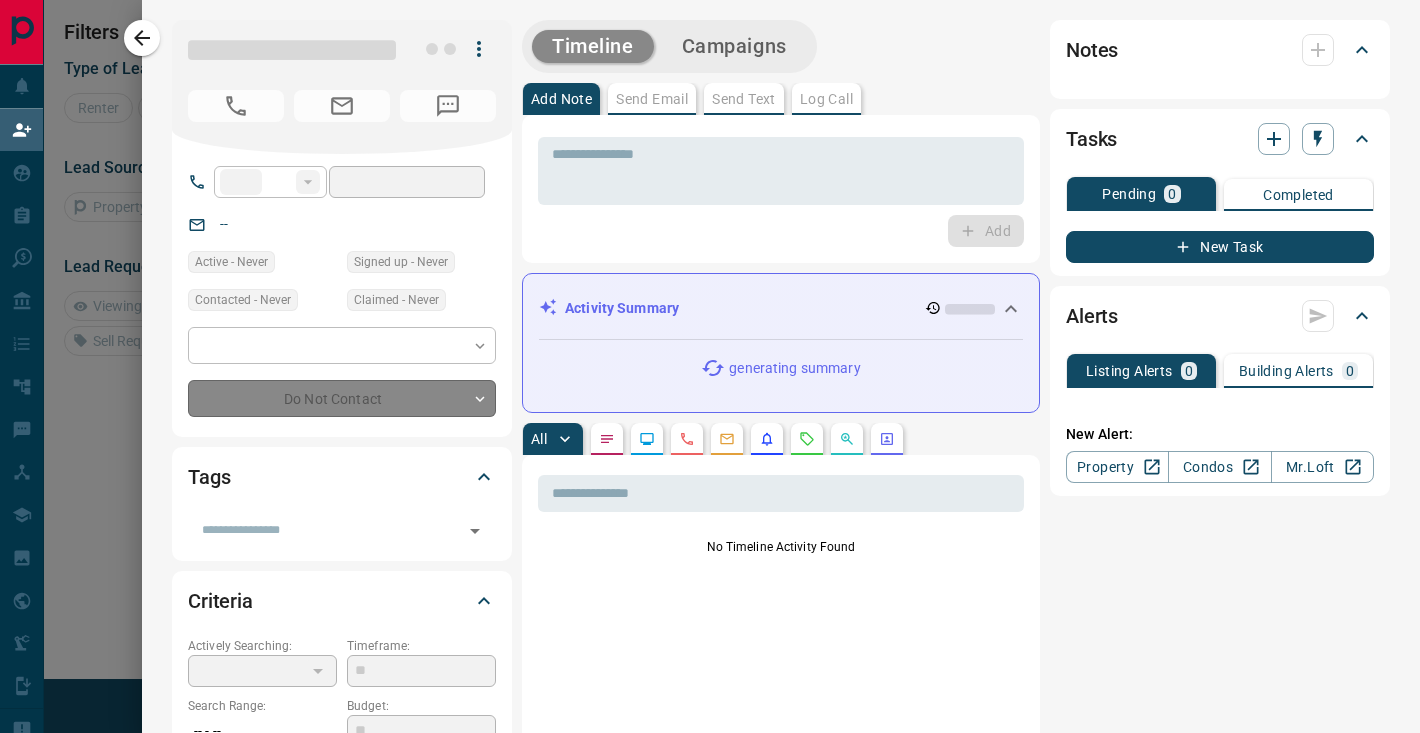 type on "**" 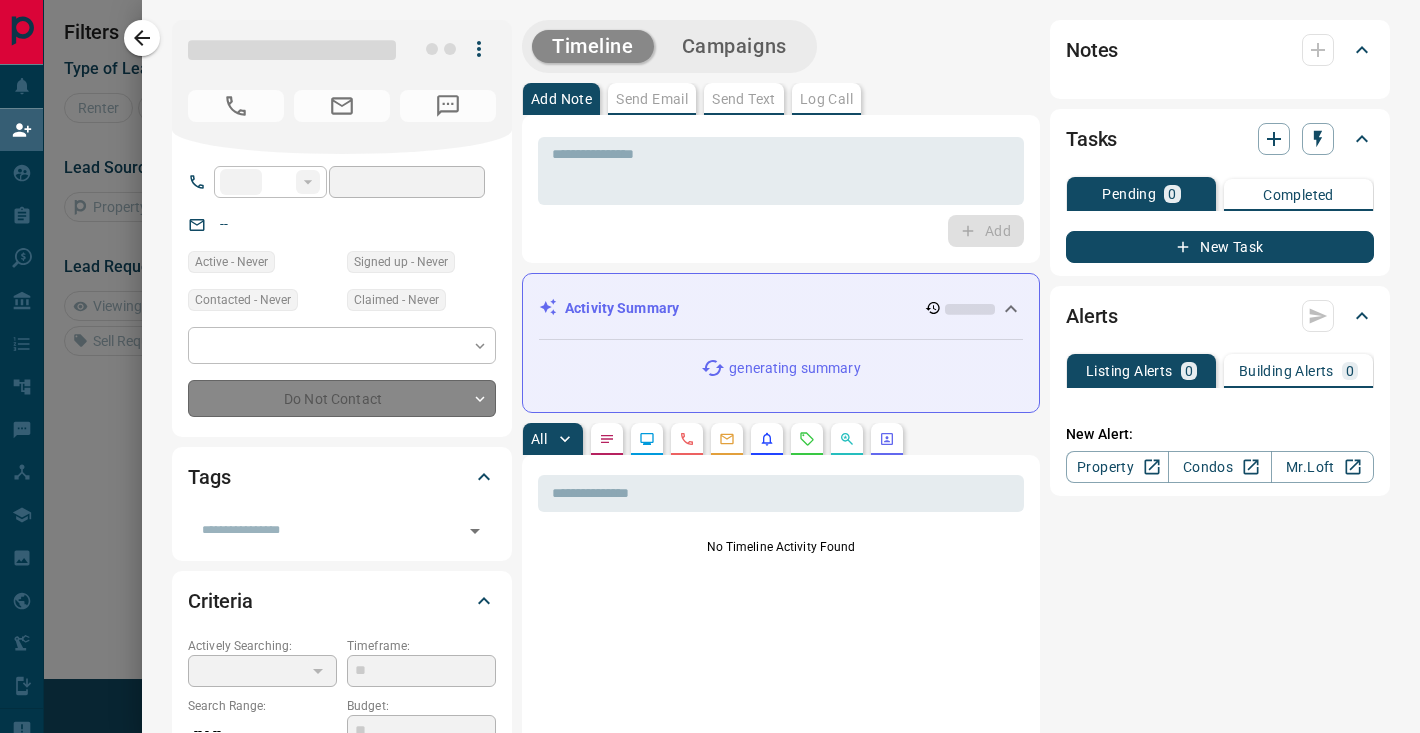 type on "**********" 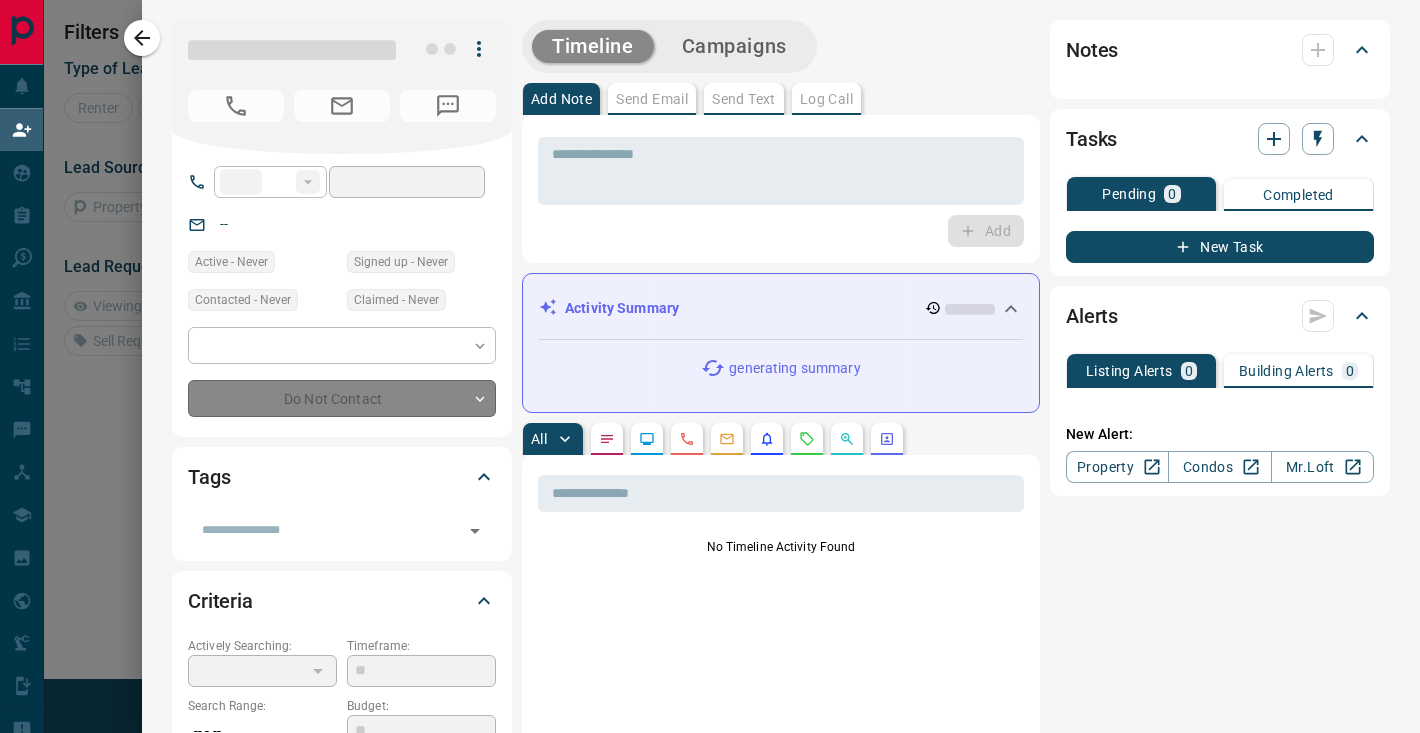 type on "**********" 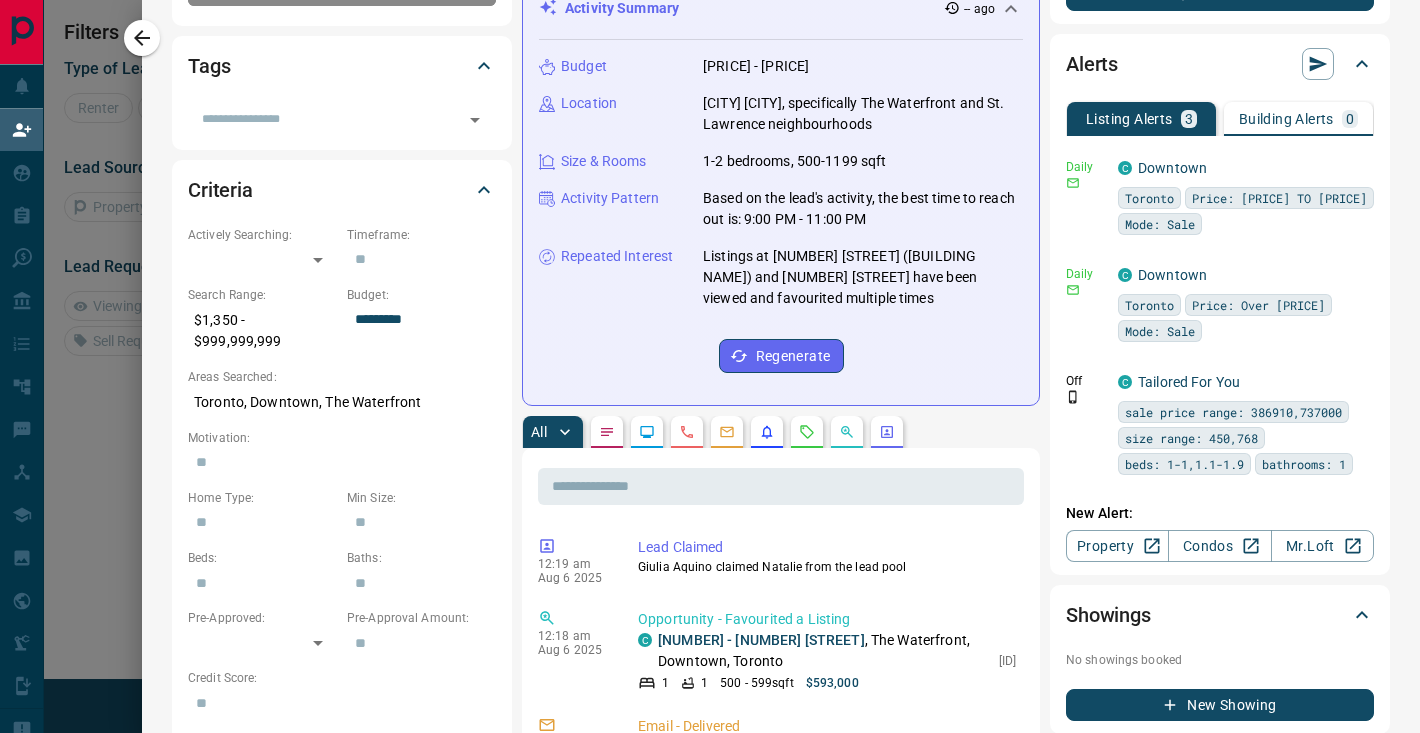 scroll, scrollTop: 563, scrollLeft: 0, axis: vertical 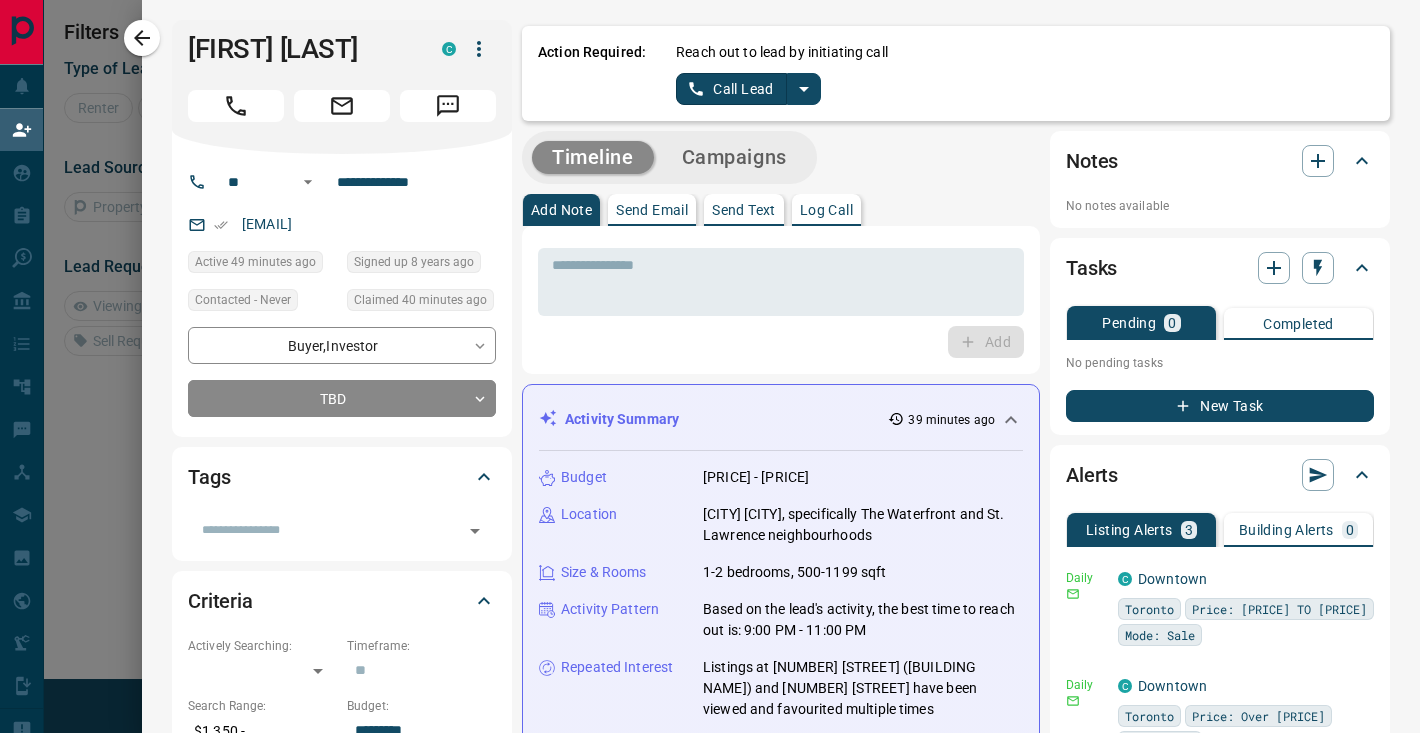 click 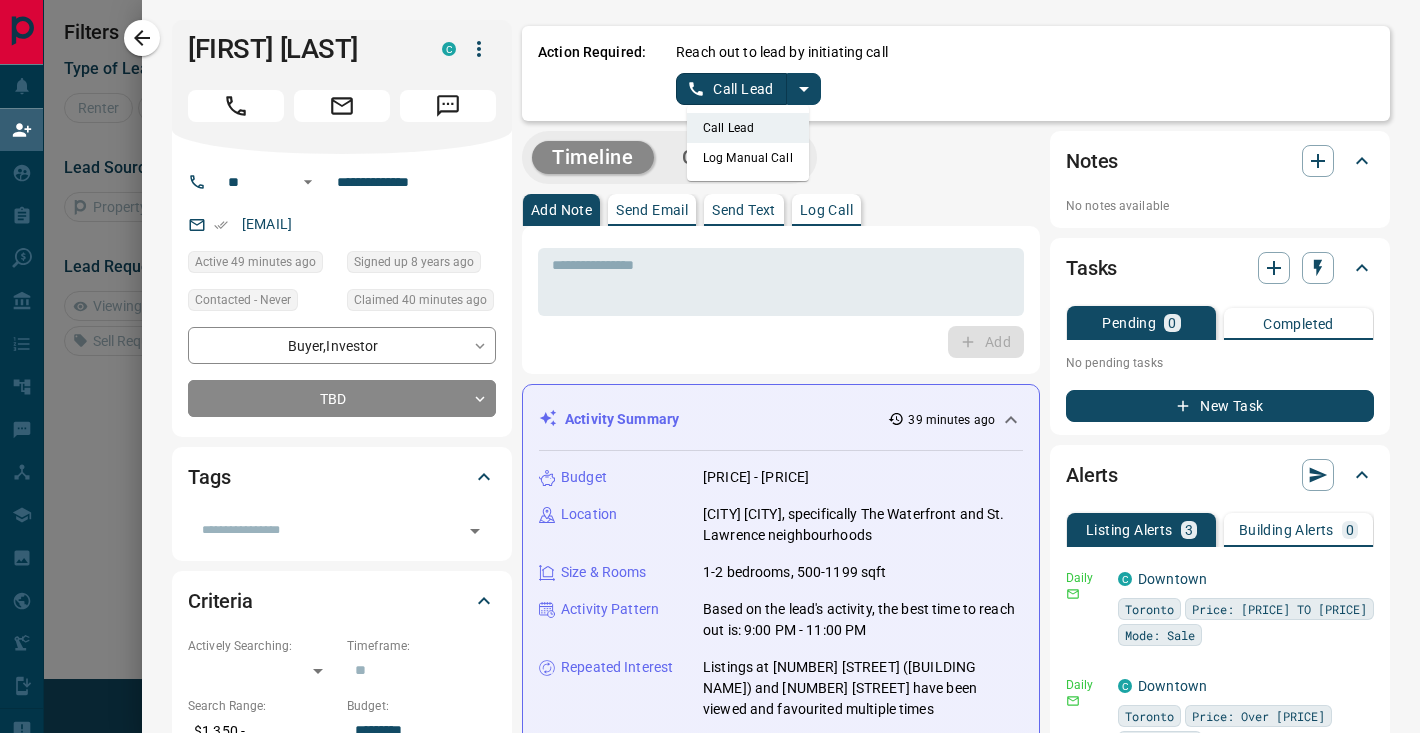 click on "Log Manual Call" at bounding box center (748, 158) 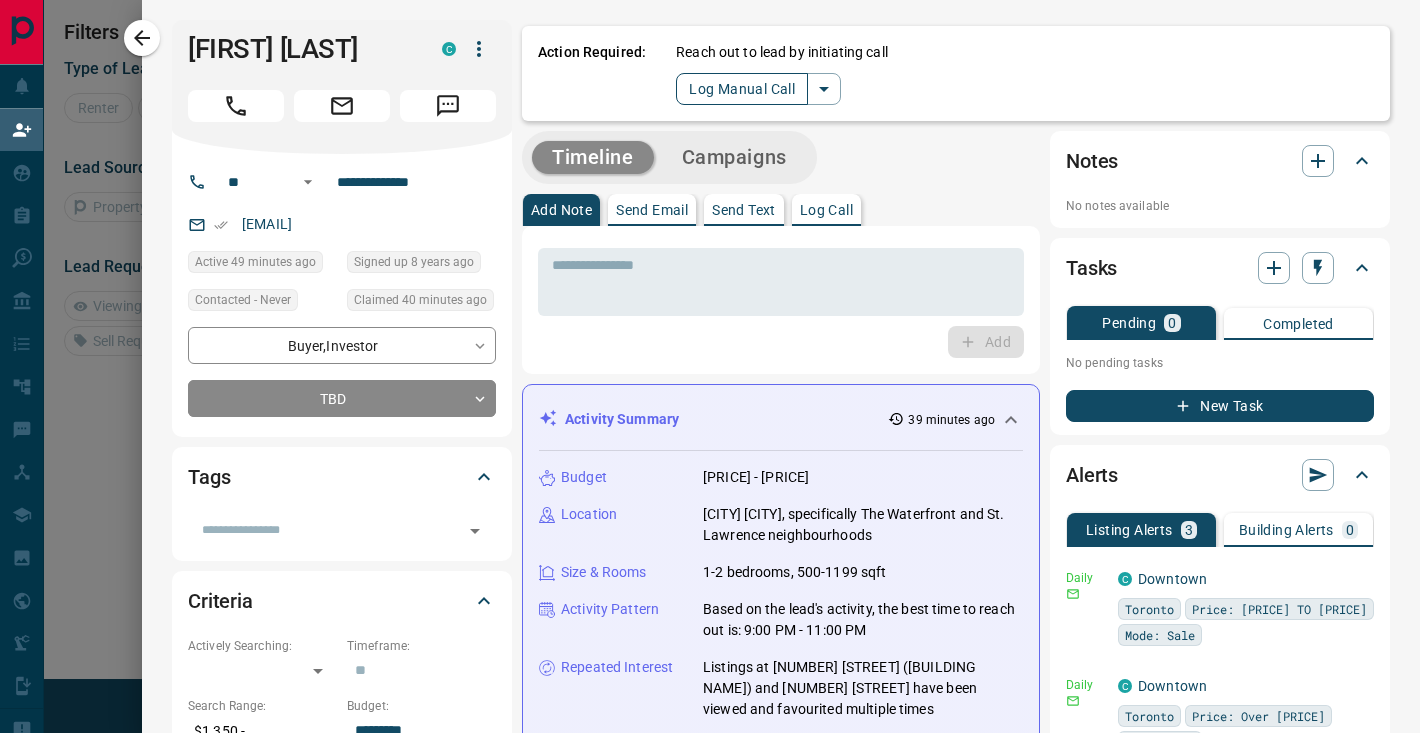 click on "Log Manual Call" at bounding box center (742, 89) 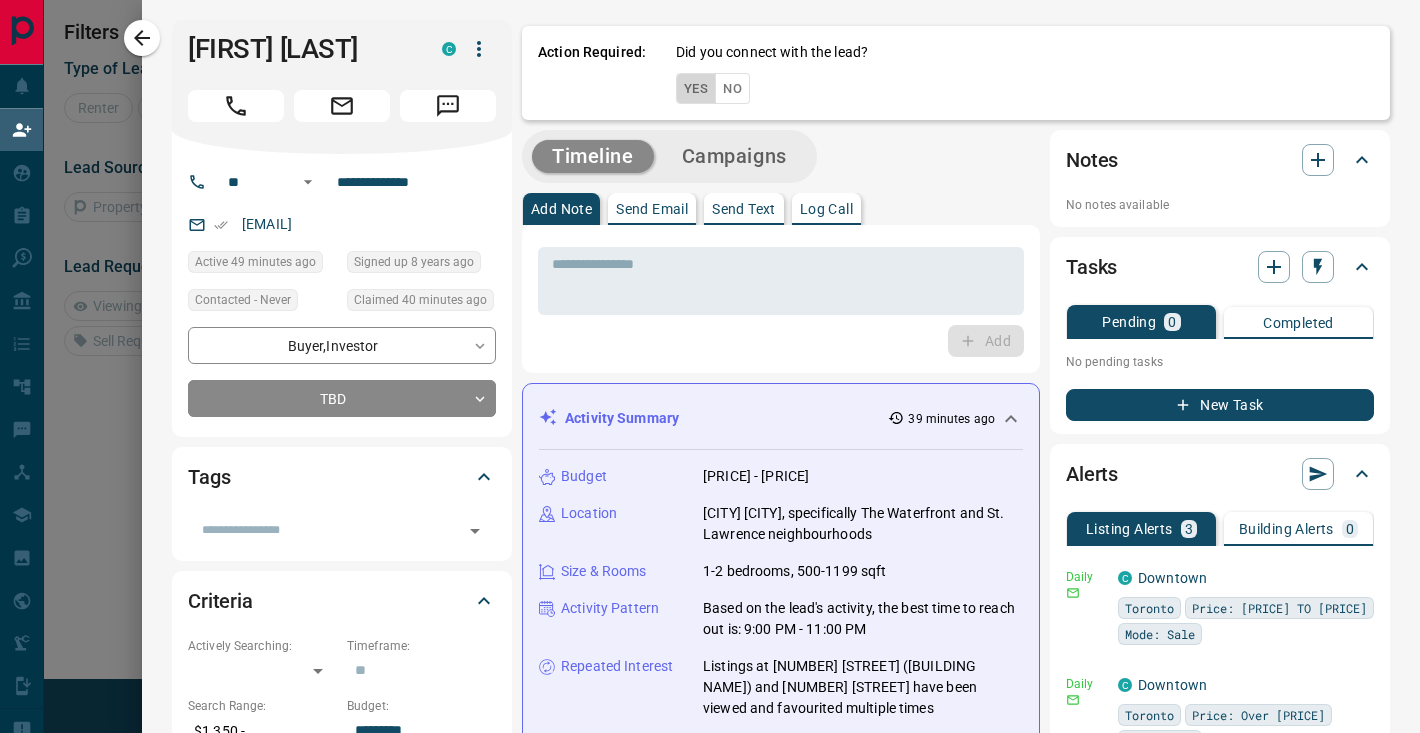 click on "Yes" at bounding box center [696, 88] 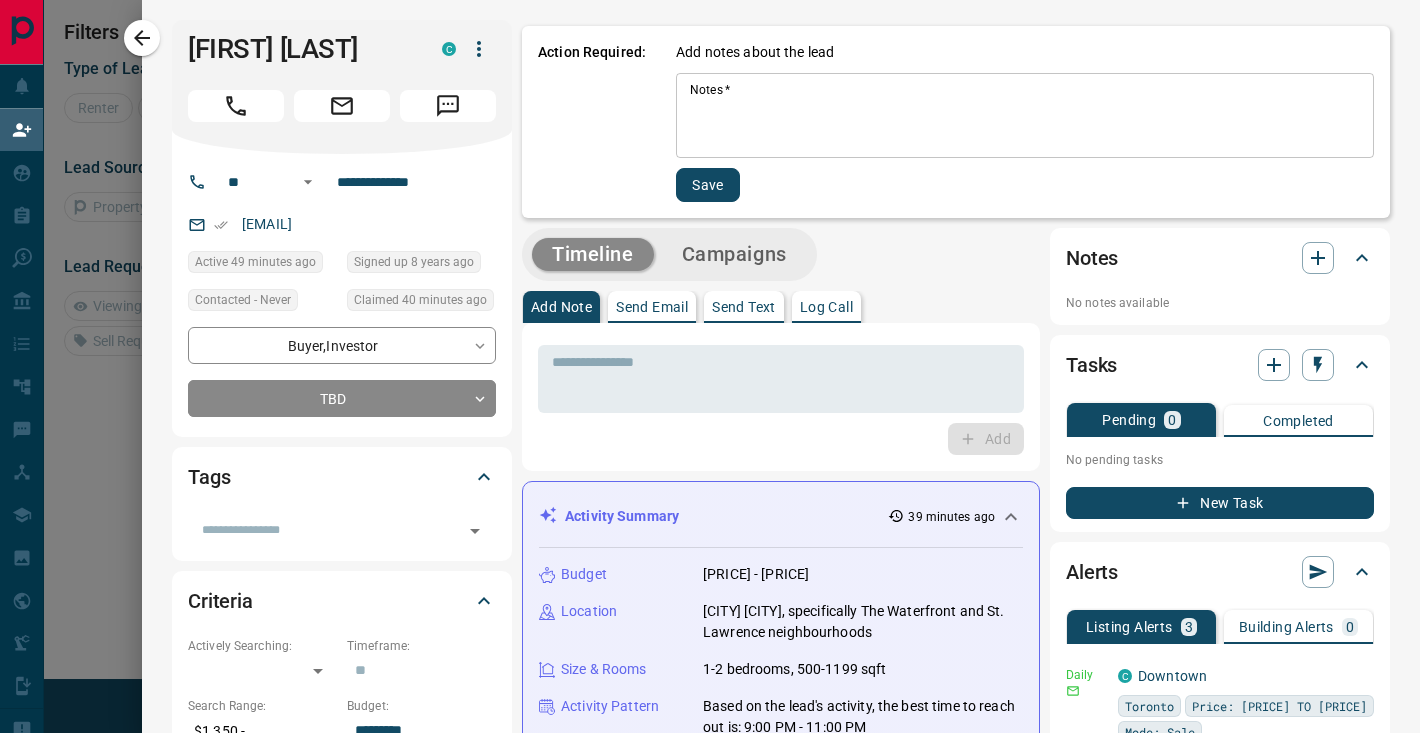 click on "Notes   *" at bounding box center (1025, 116) 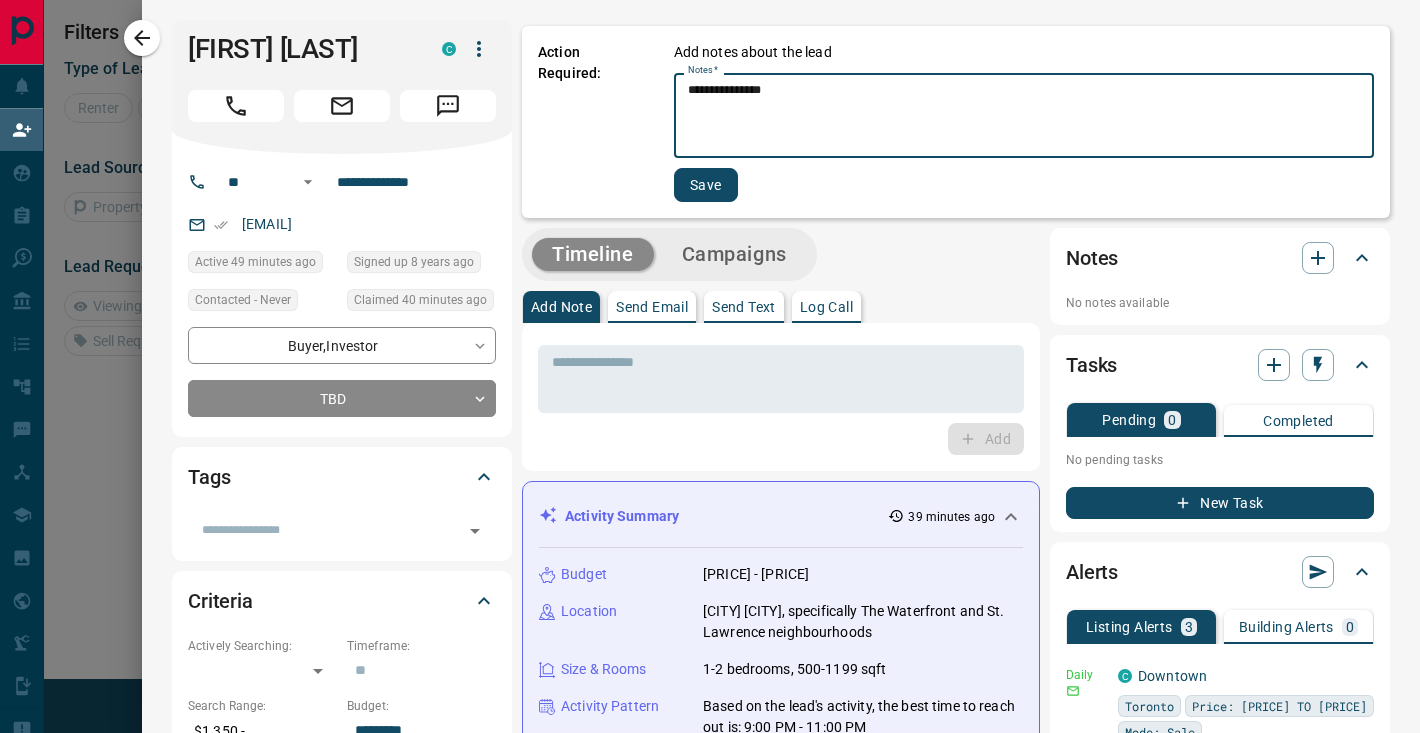 type on "**********" 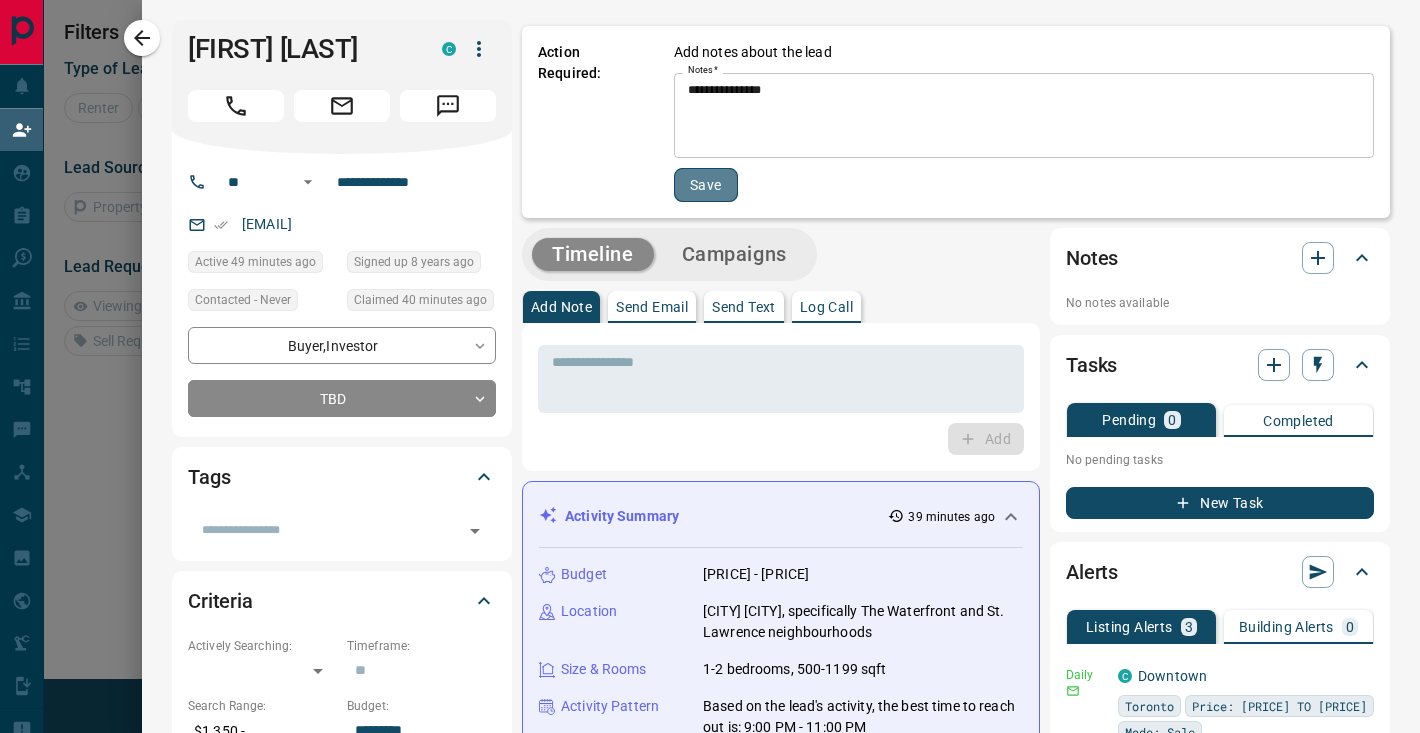 click on "Save" at bounding box center [706, 185] 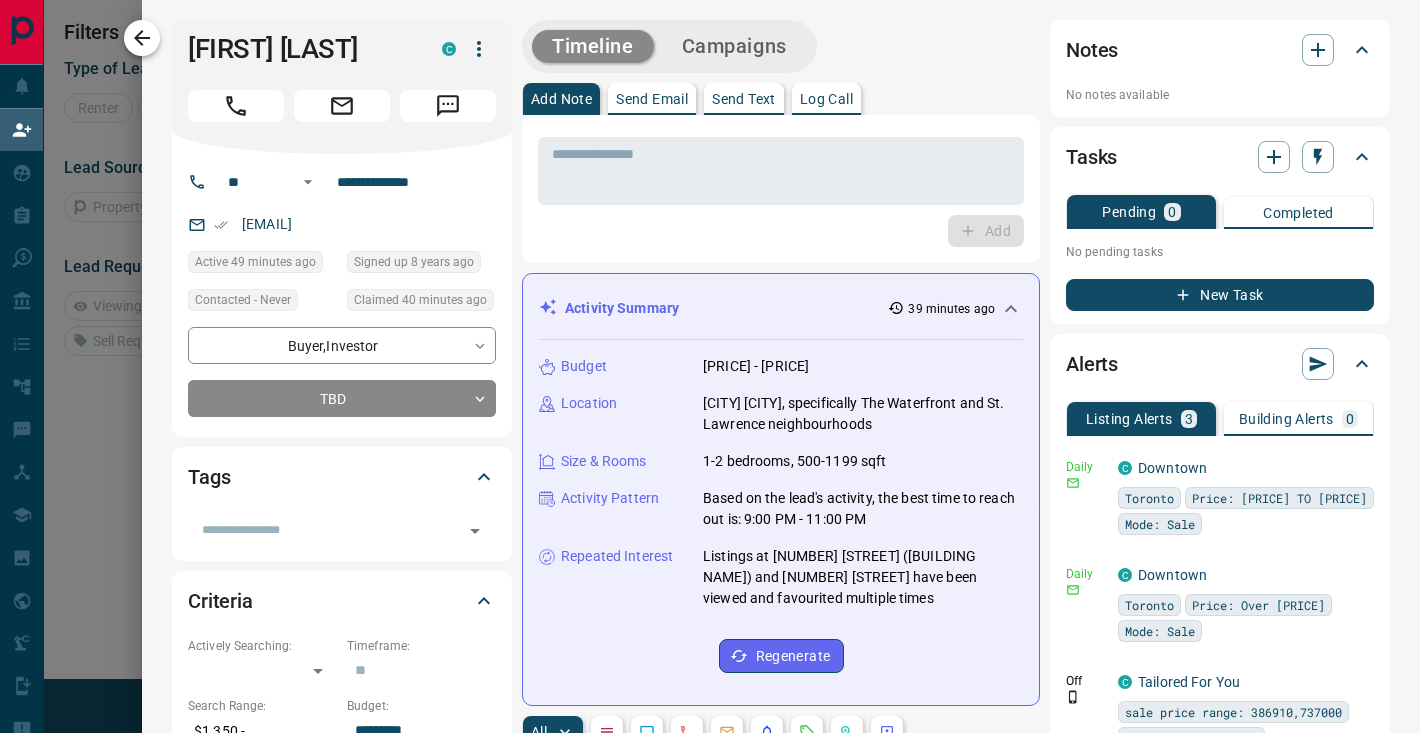 click 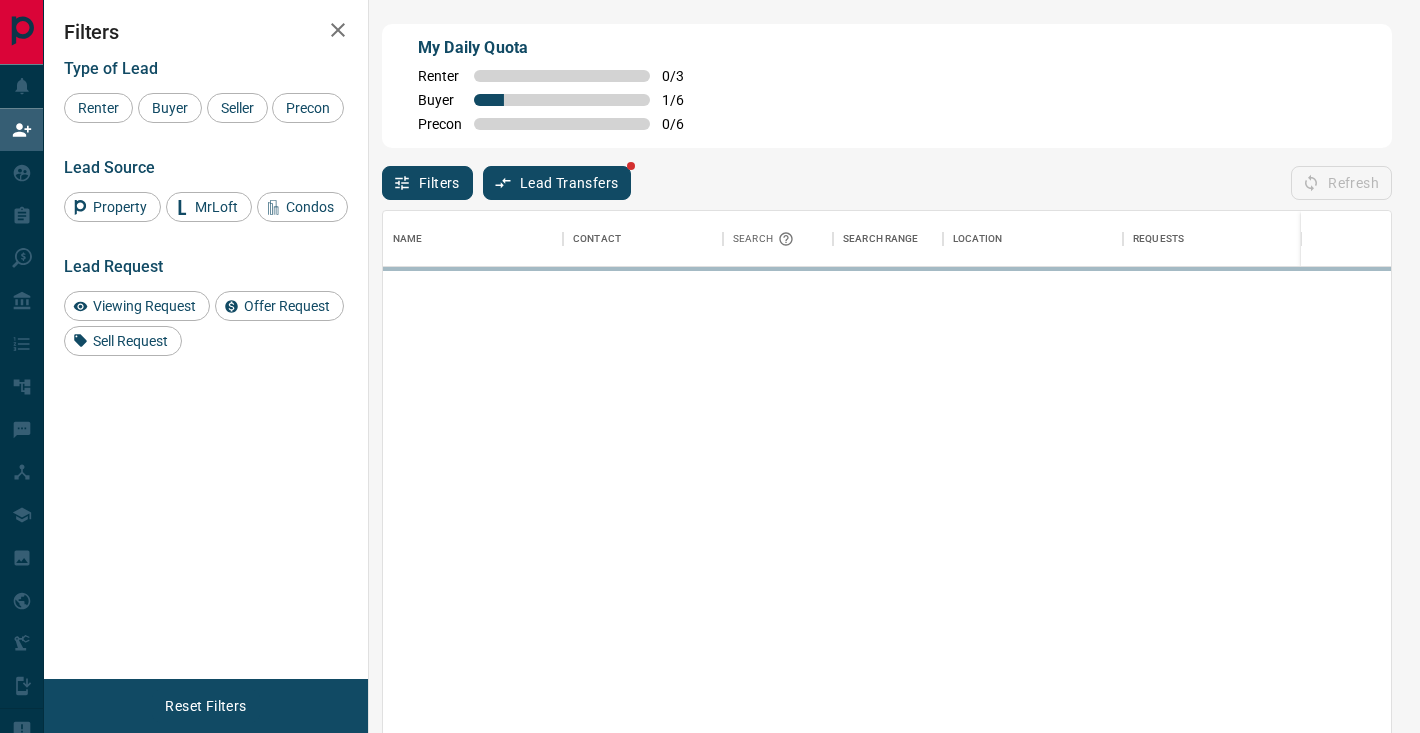 scroll, scrollTop: 0, scrollLeft: 1, axis: horizontal 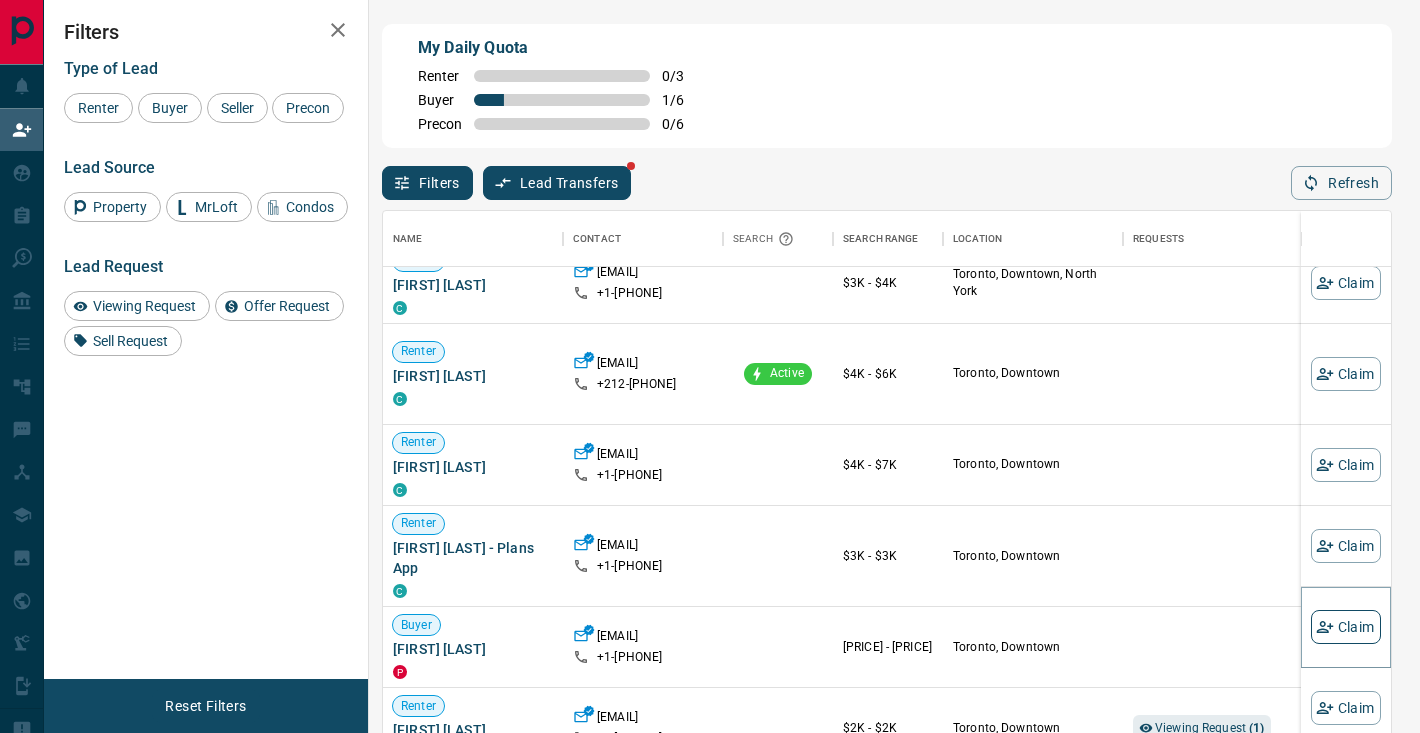 click on "Claim" at bounding box center (1346, 627) 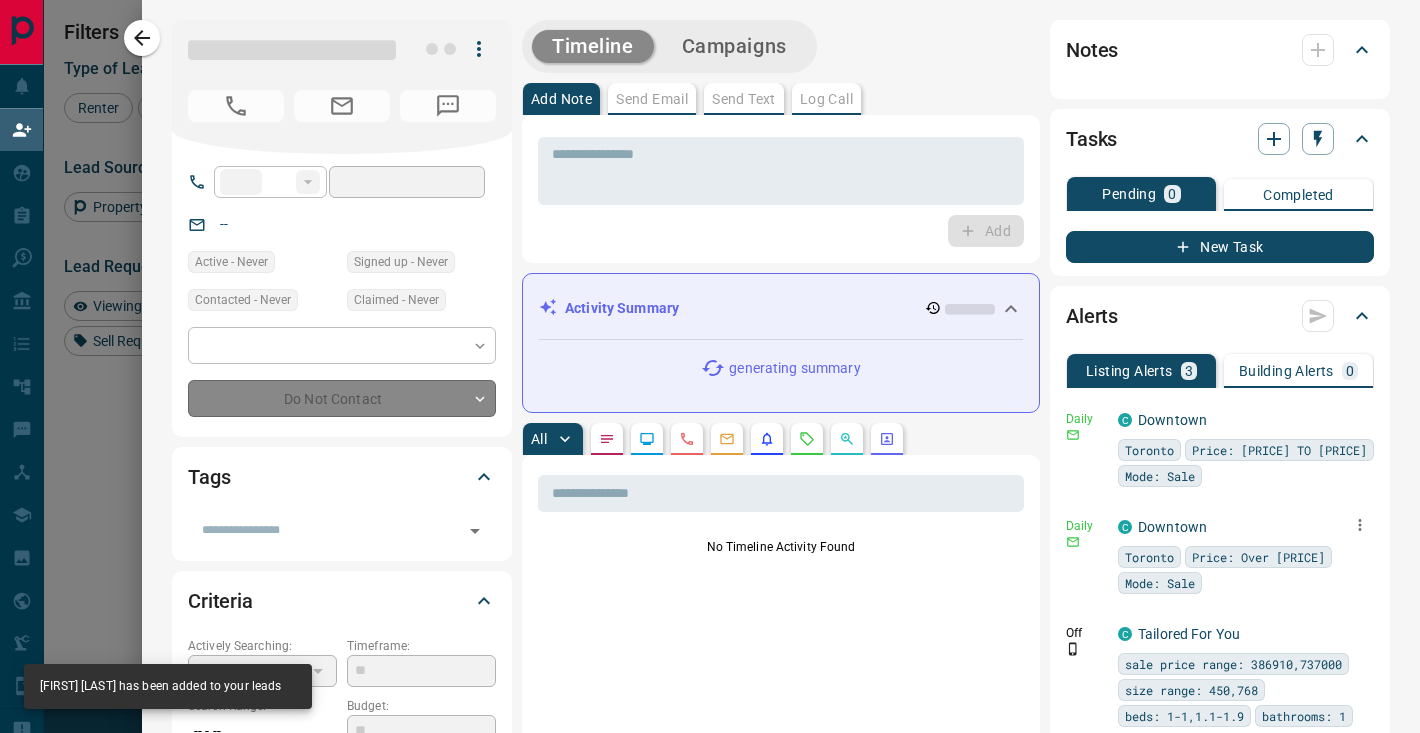 type on "**" 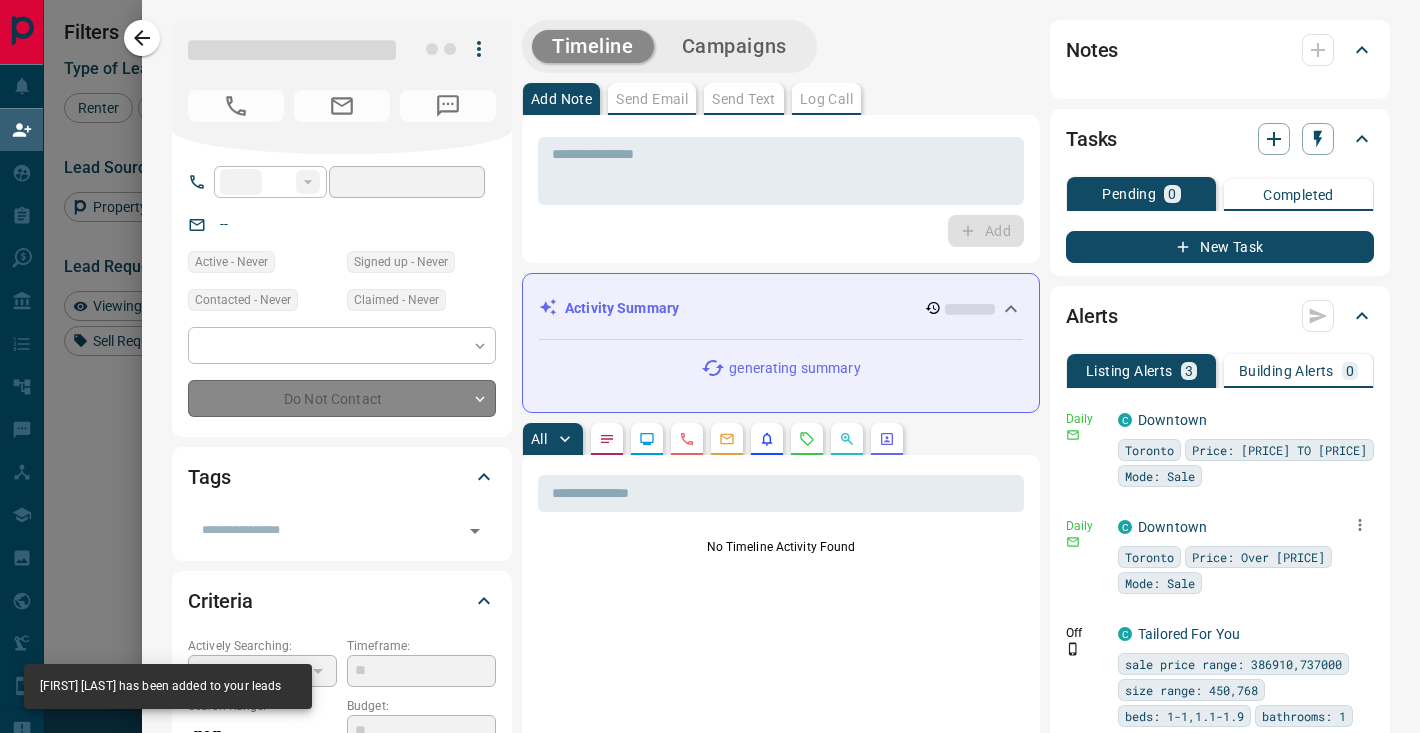 type on "**********" 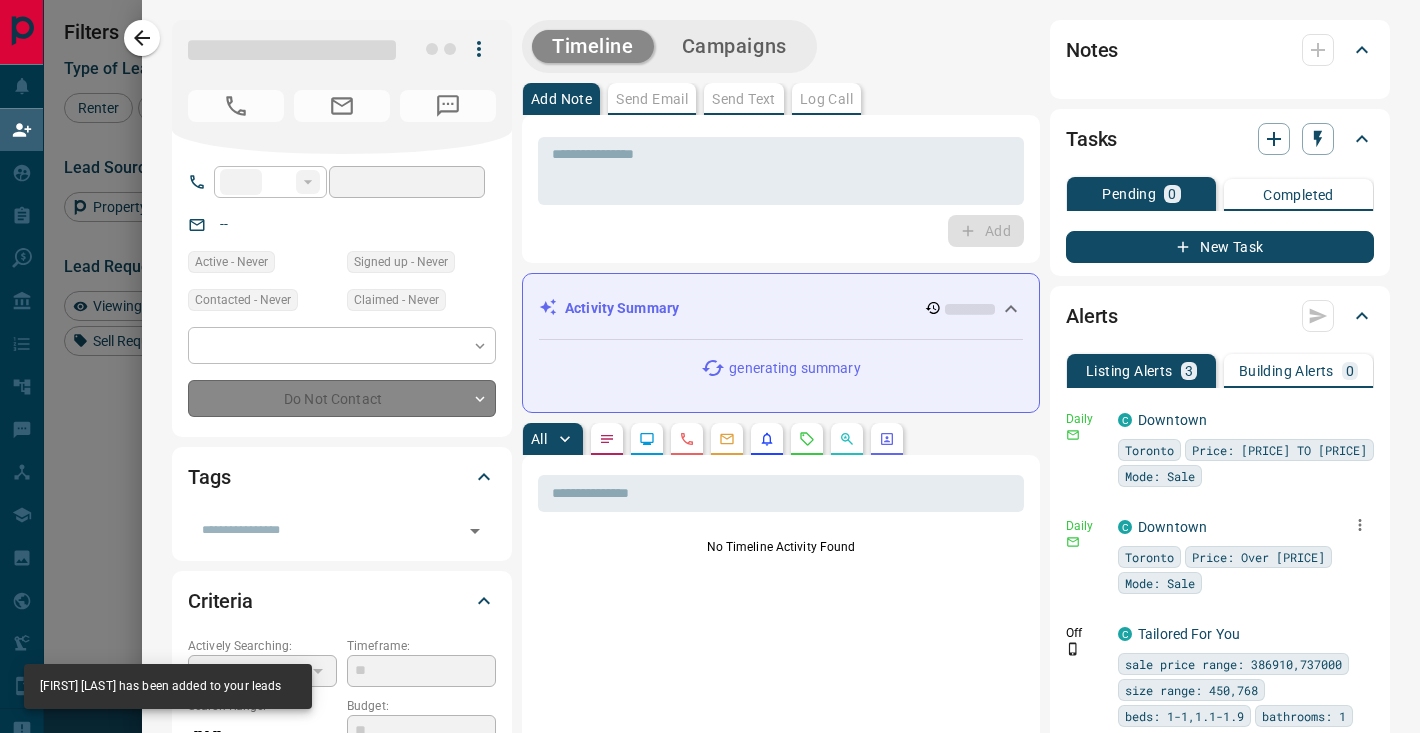type on "**" 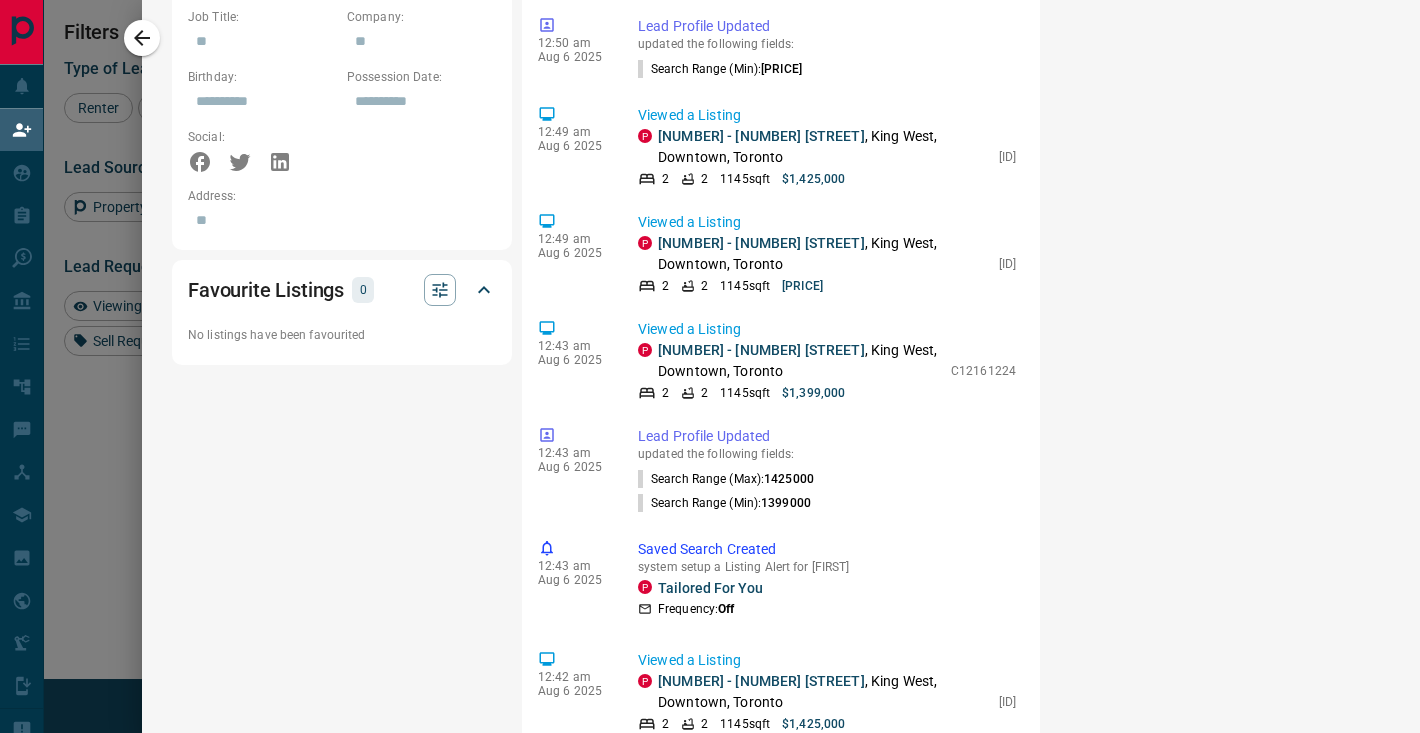 scroll, scrollTop: 1576, scrollLeft: 0, axis: vertical 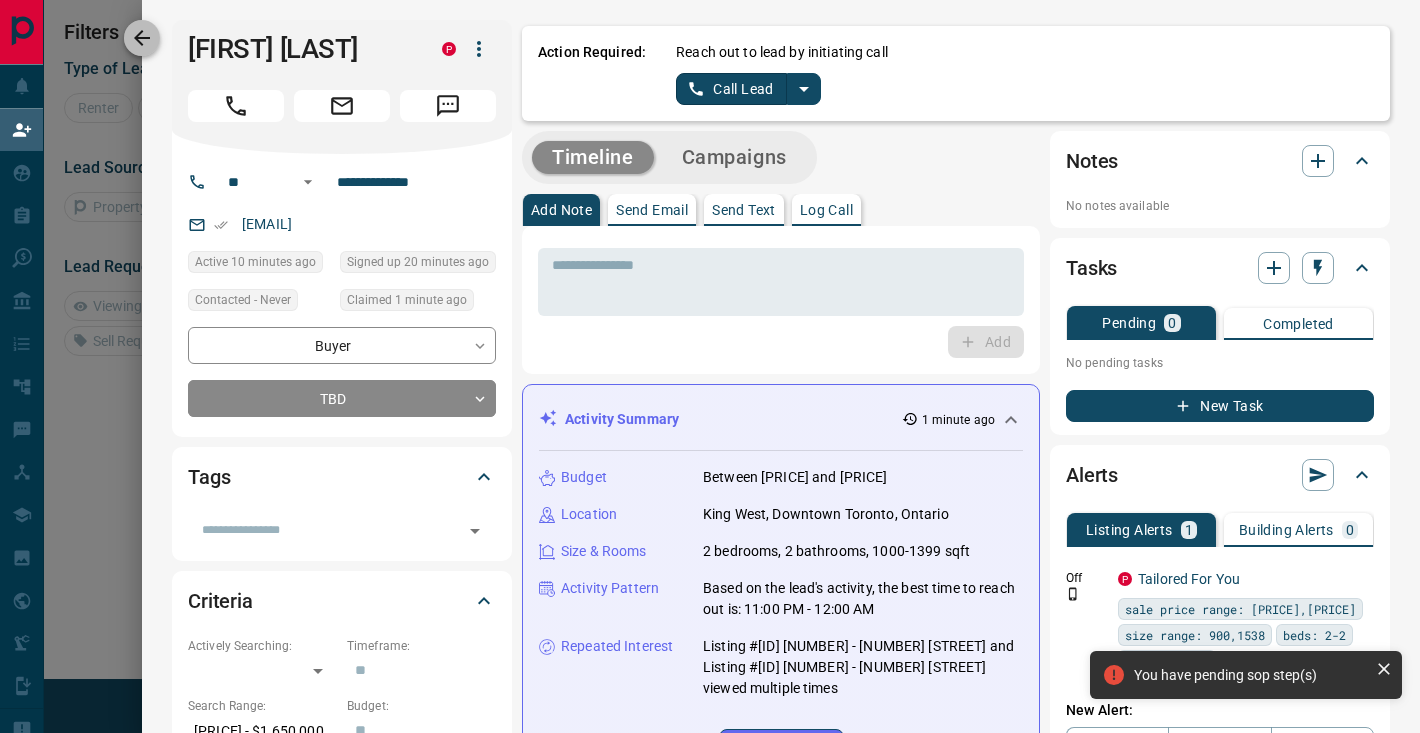 click 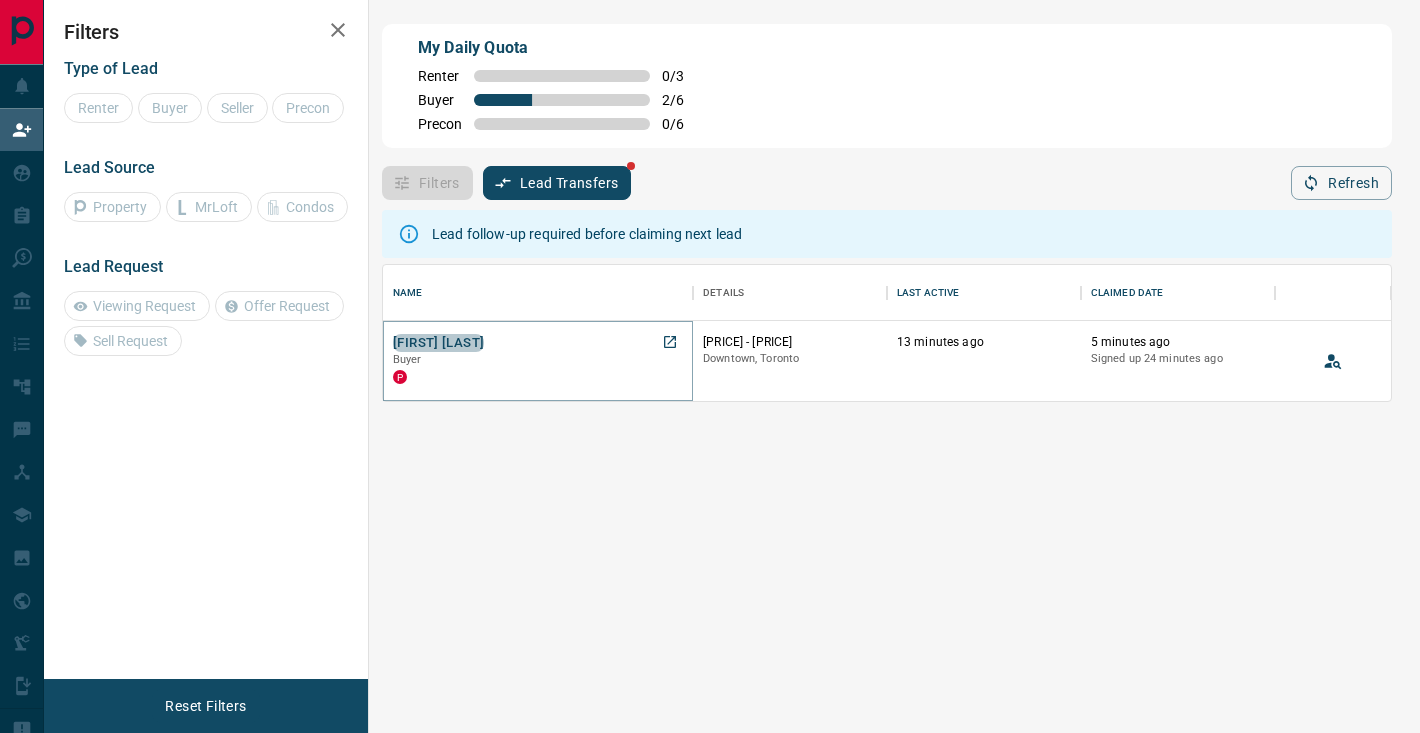 click on "[FIRST] [LAST]" at bounding box center (438, 343) 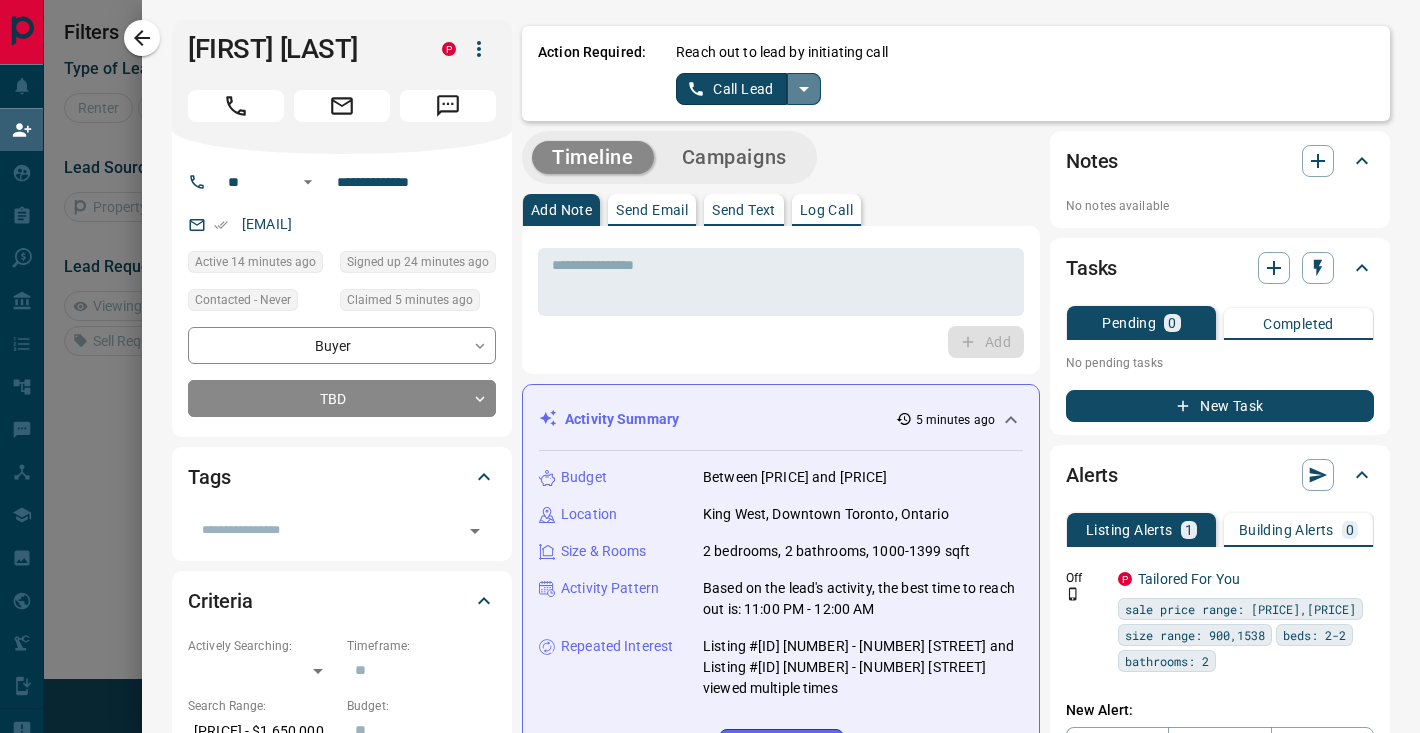 click 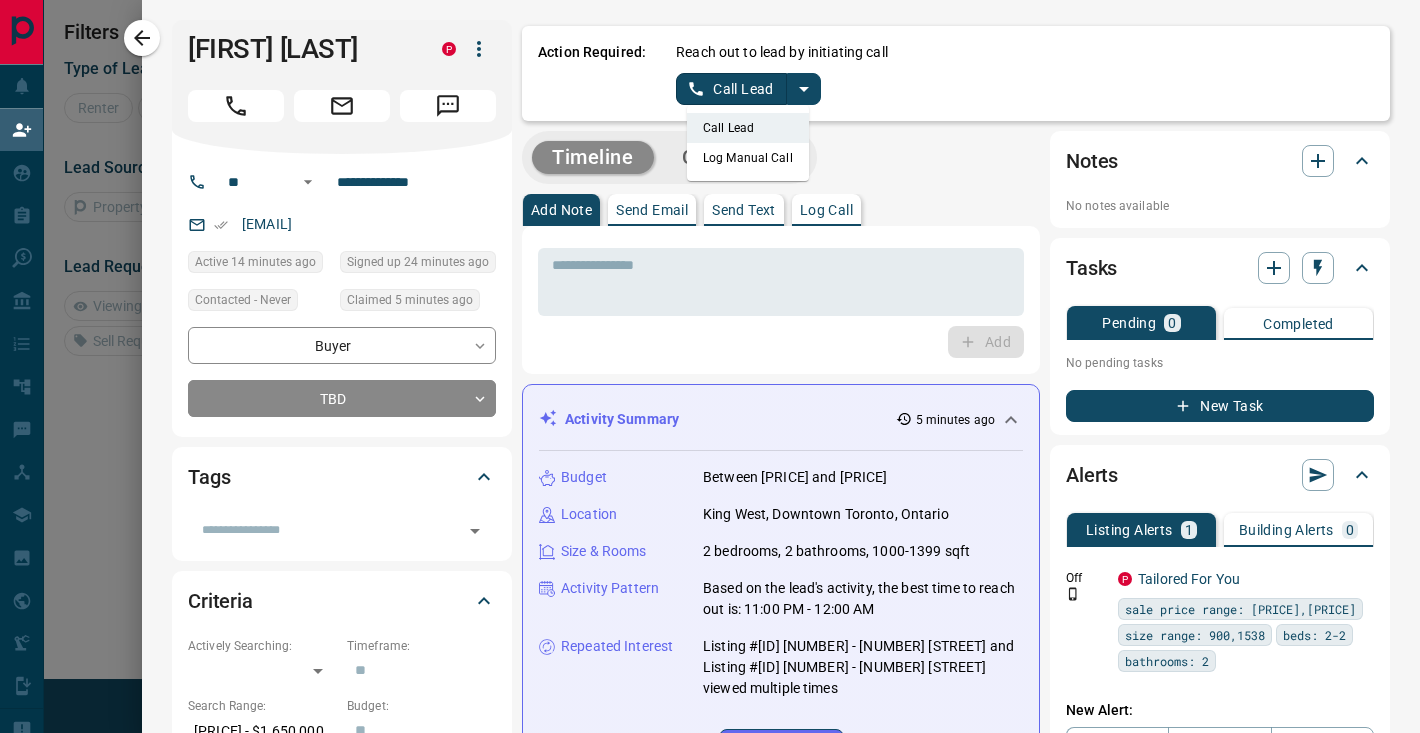 click on "Log Manual Call" at bounding box center (748, 158) 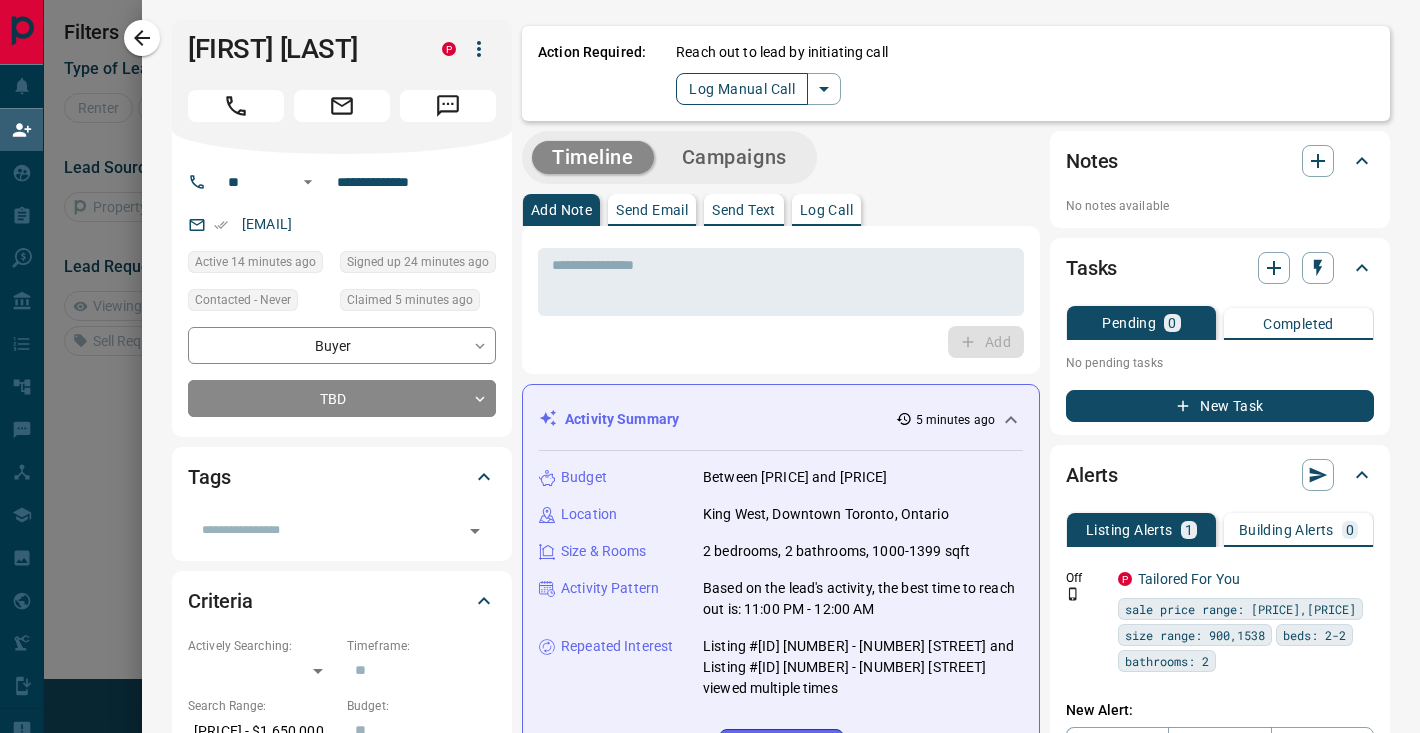 click on "Log Manual Call" at bounding box center (742, 89) 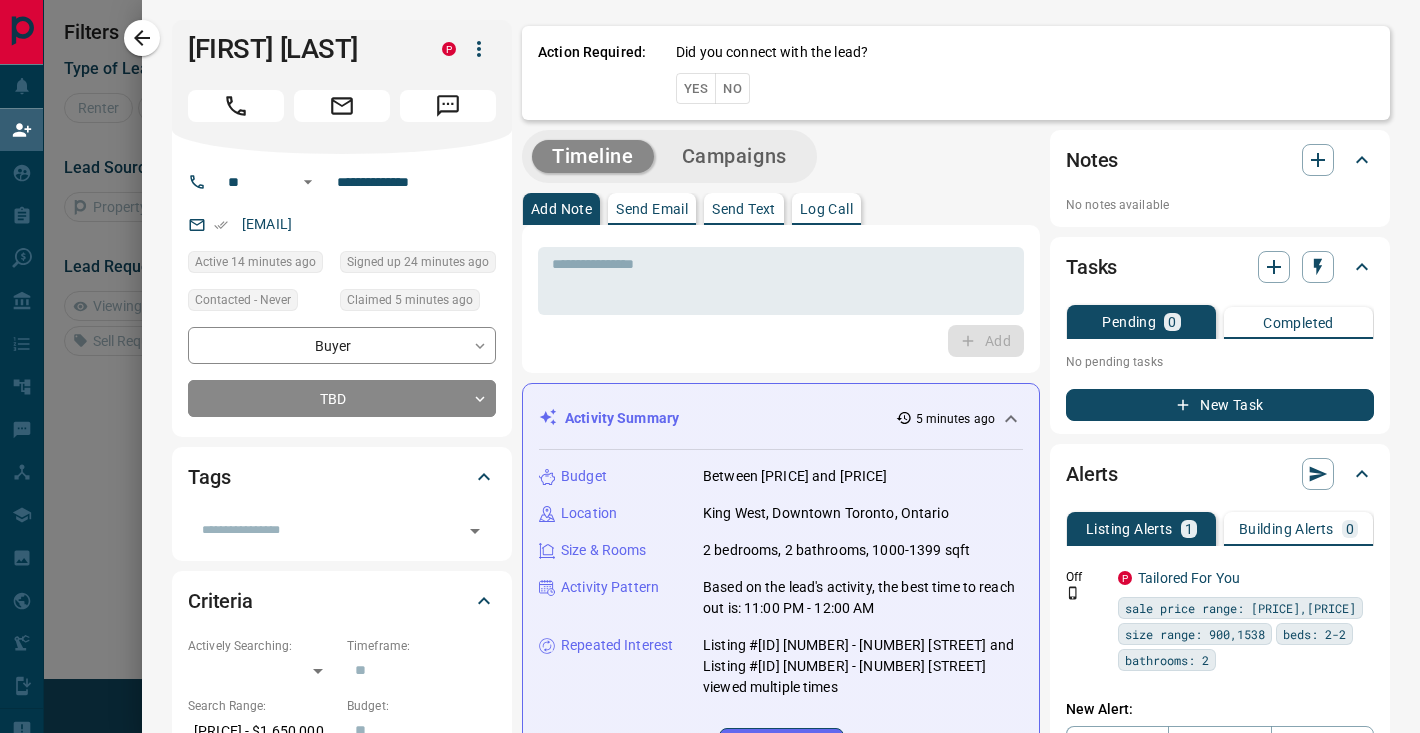 click on "Yes" at bounding box center [696, 88] 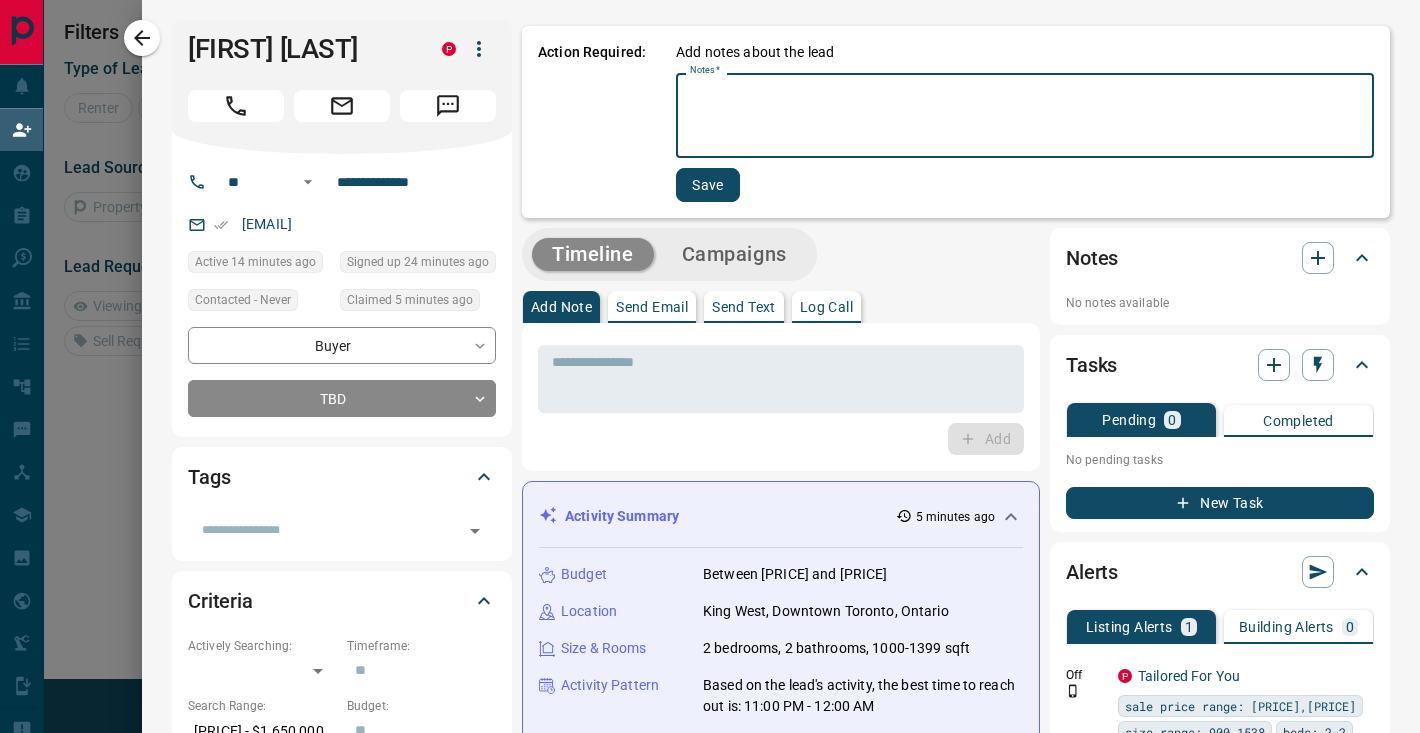 click on "Notes   *" at bounding box center [1025, 116] 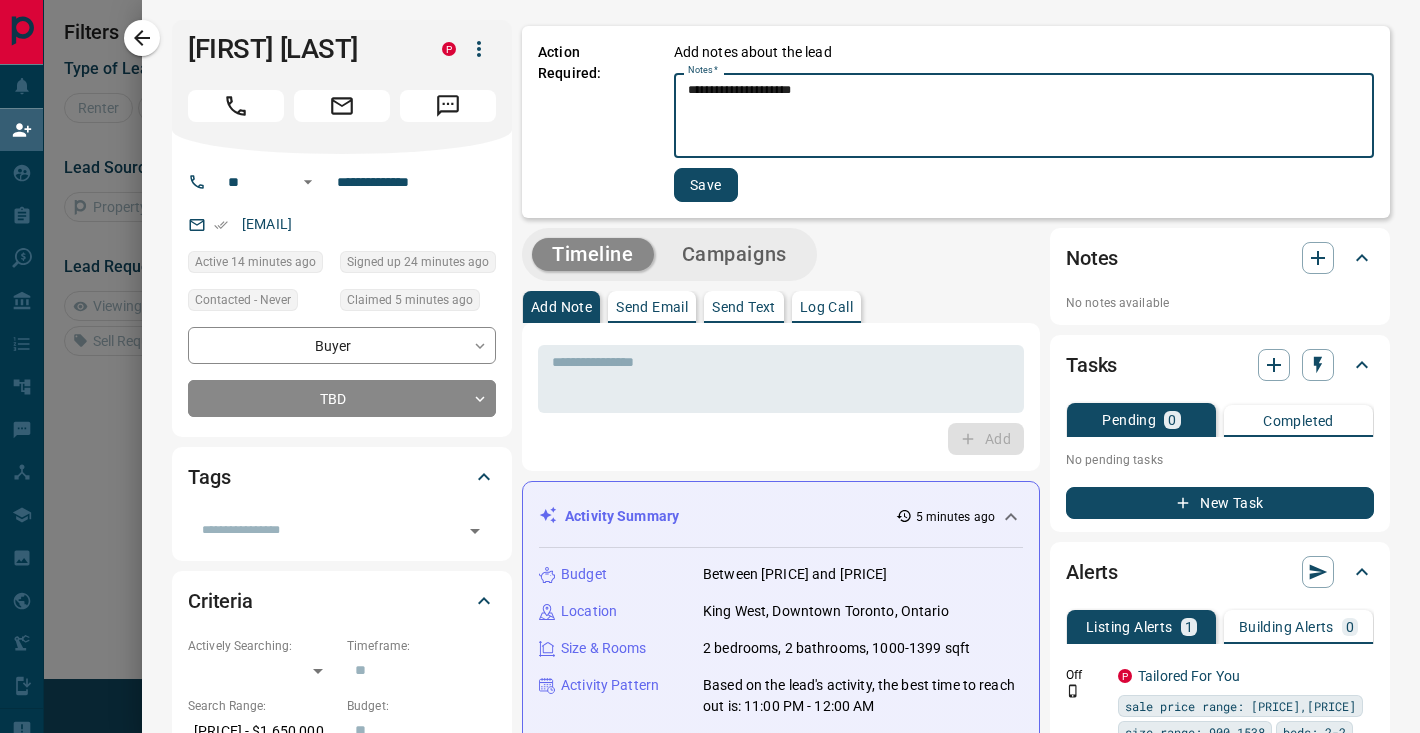 type on "**********" 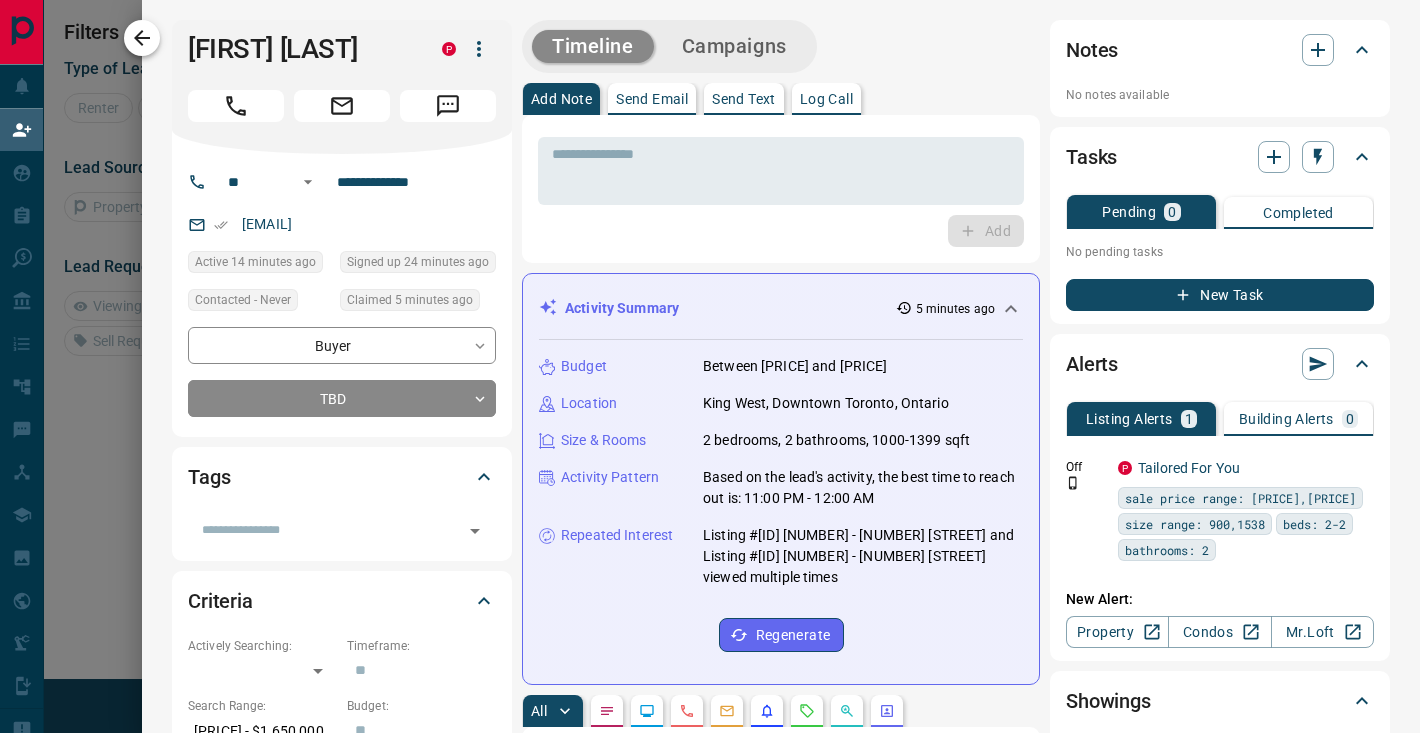 click at bounding box center [142, 38] 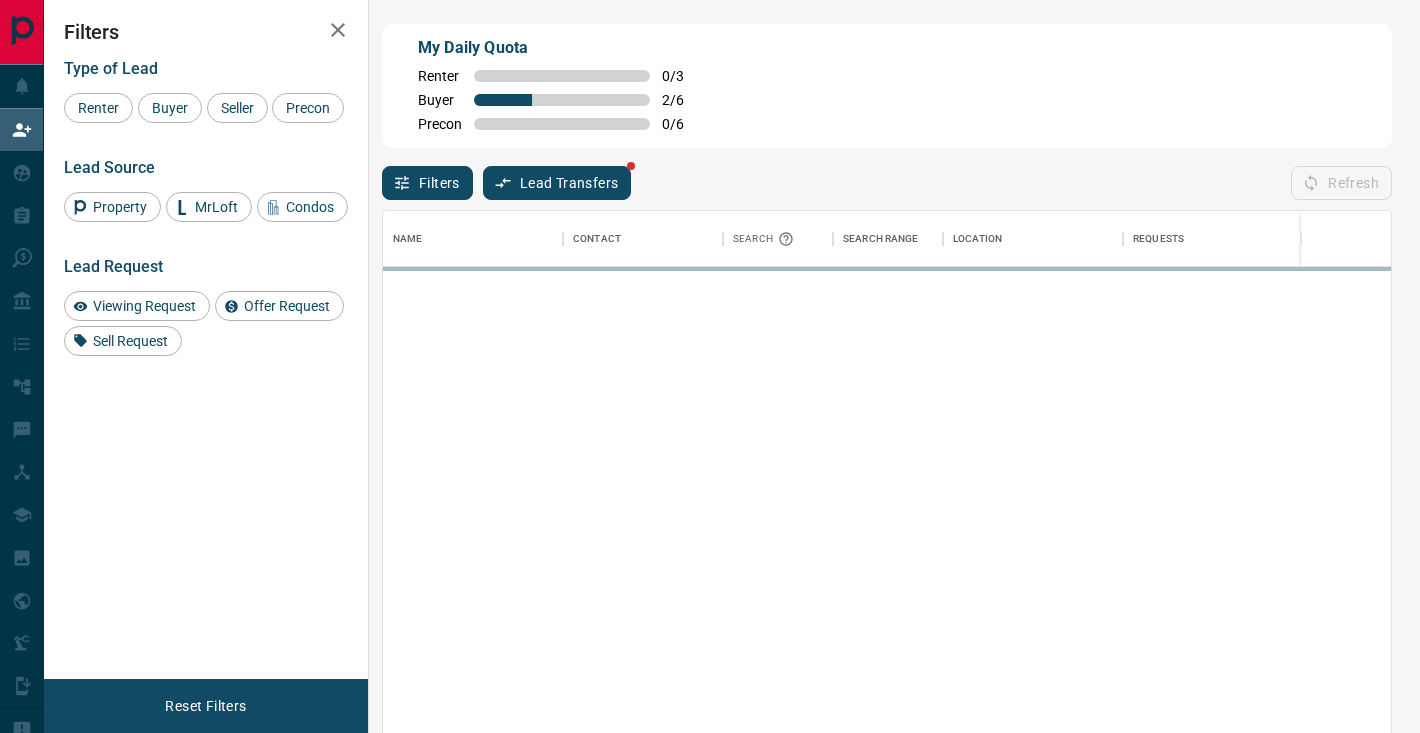 scroll, scrollTop: 0, scrollLeft: 1, axis: horizontal 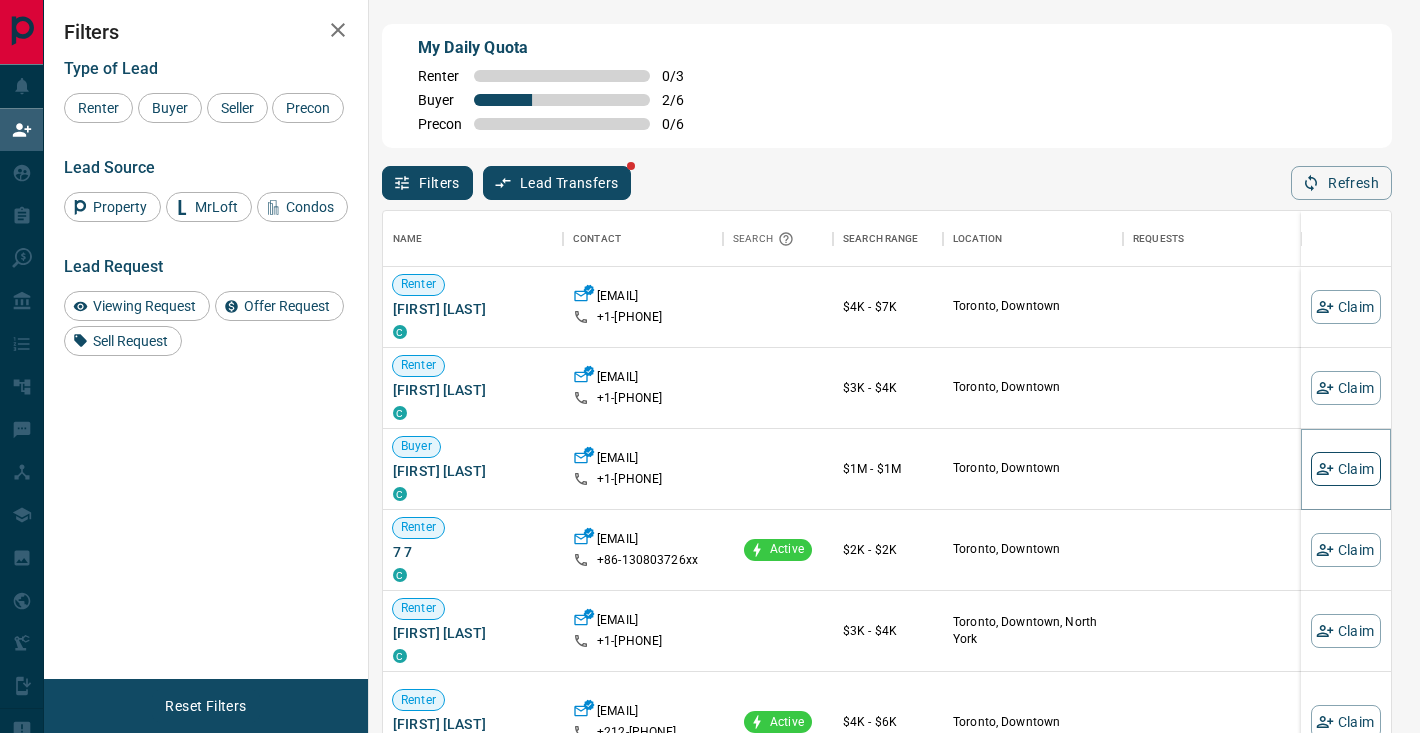 click 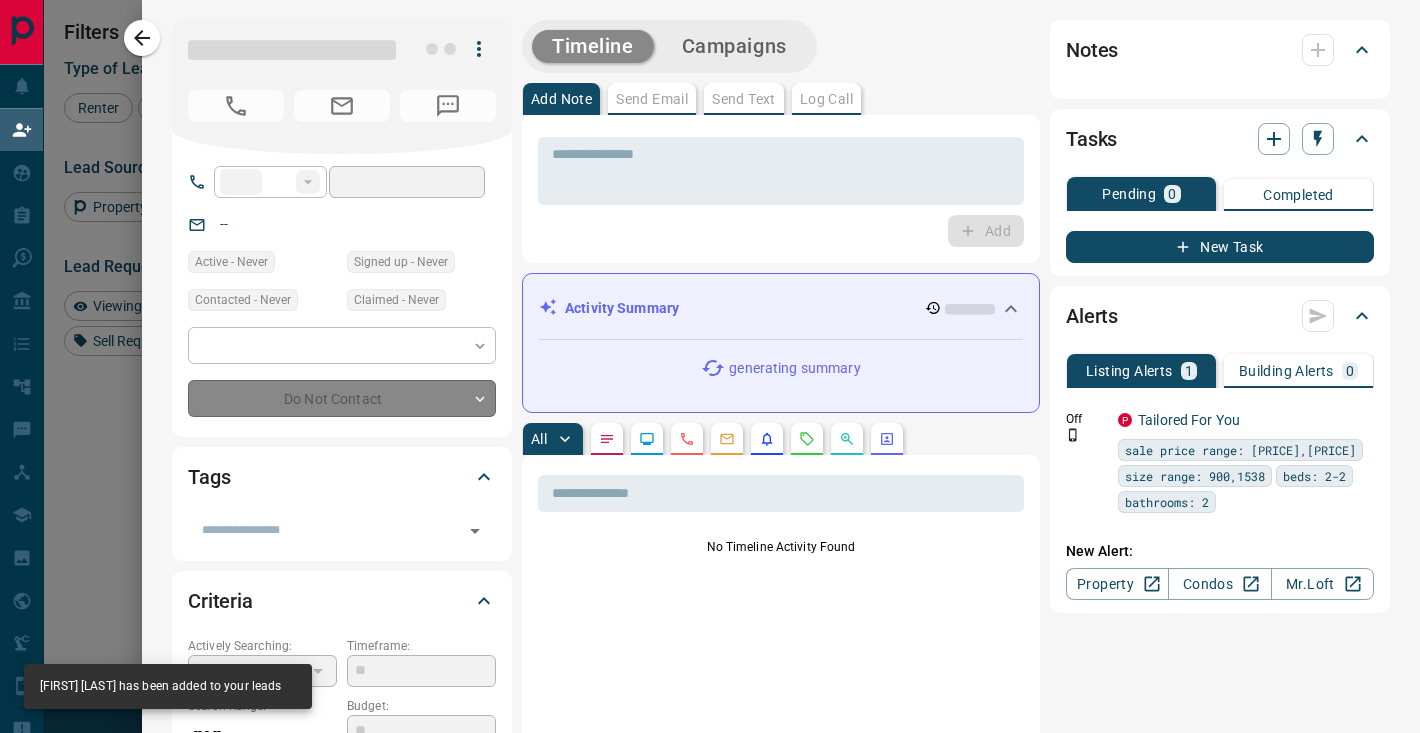type on "**" 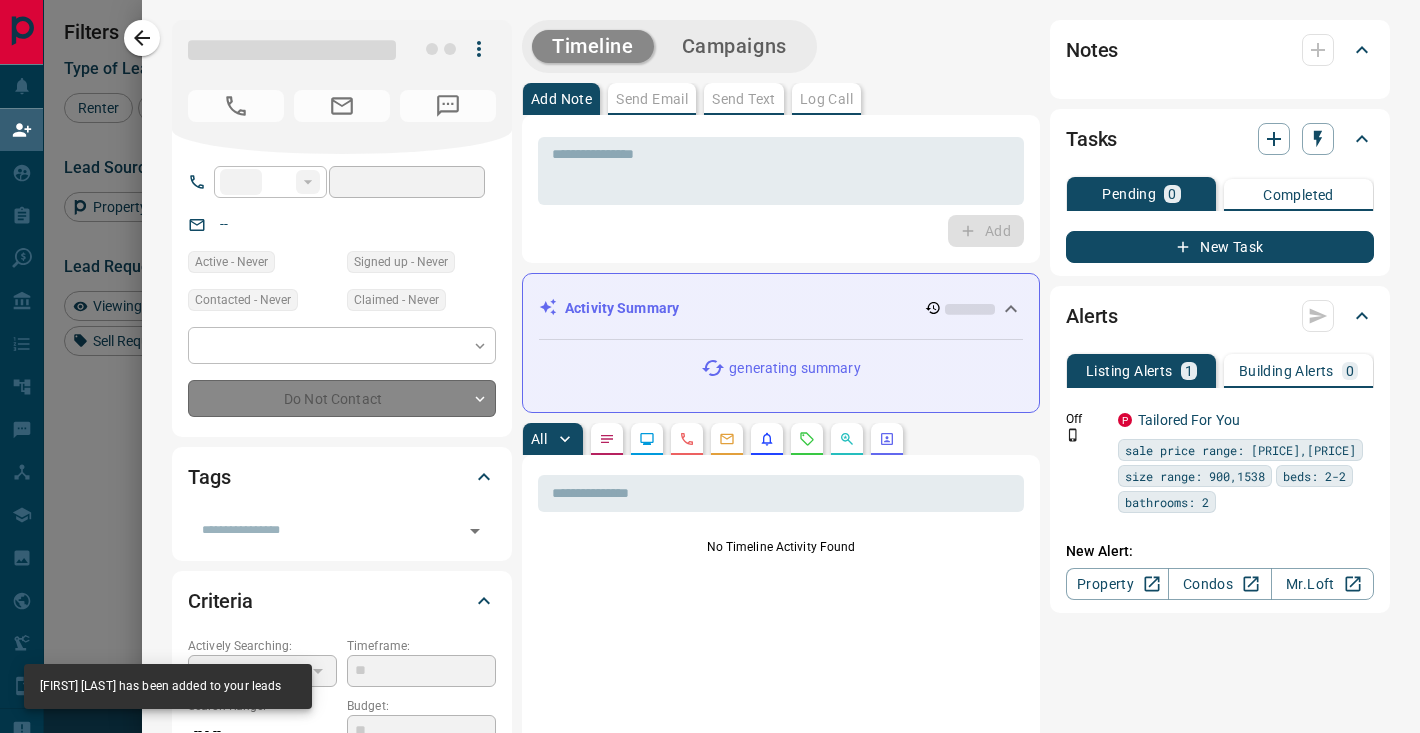 type on "**********" 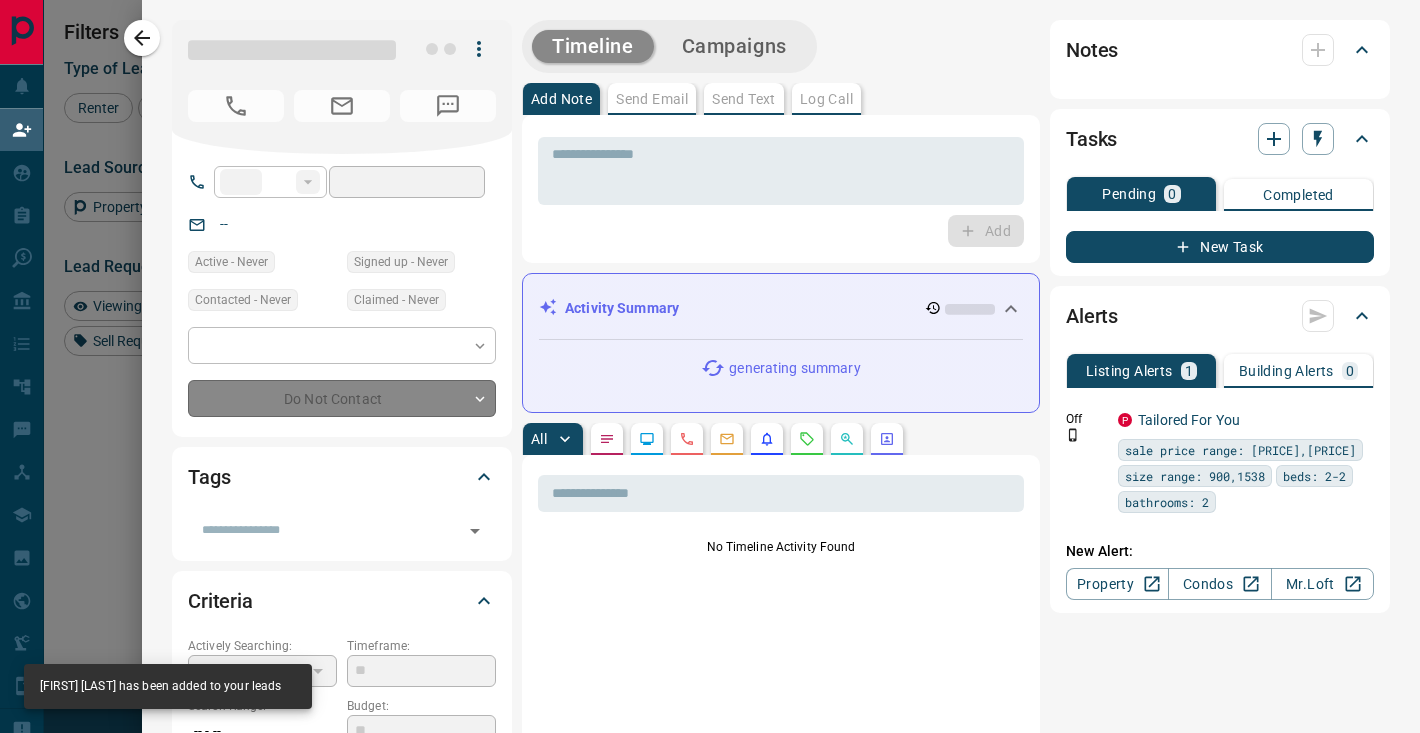 type on "**********" 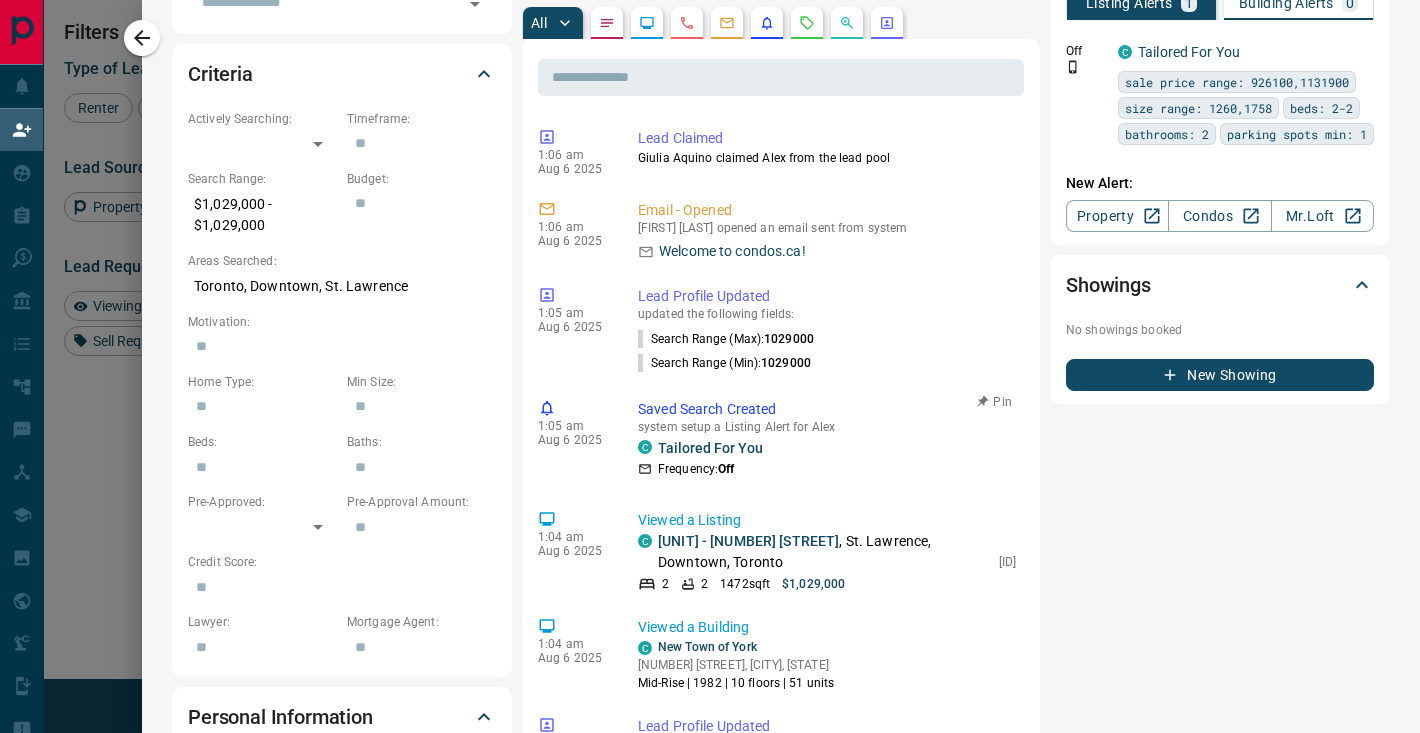 scroll, scrollTop: 0, scrollLeft: 0, axis: both 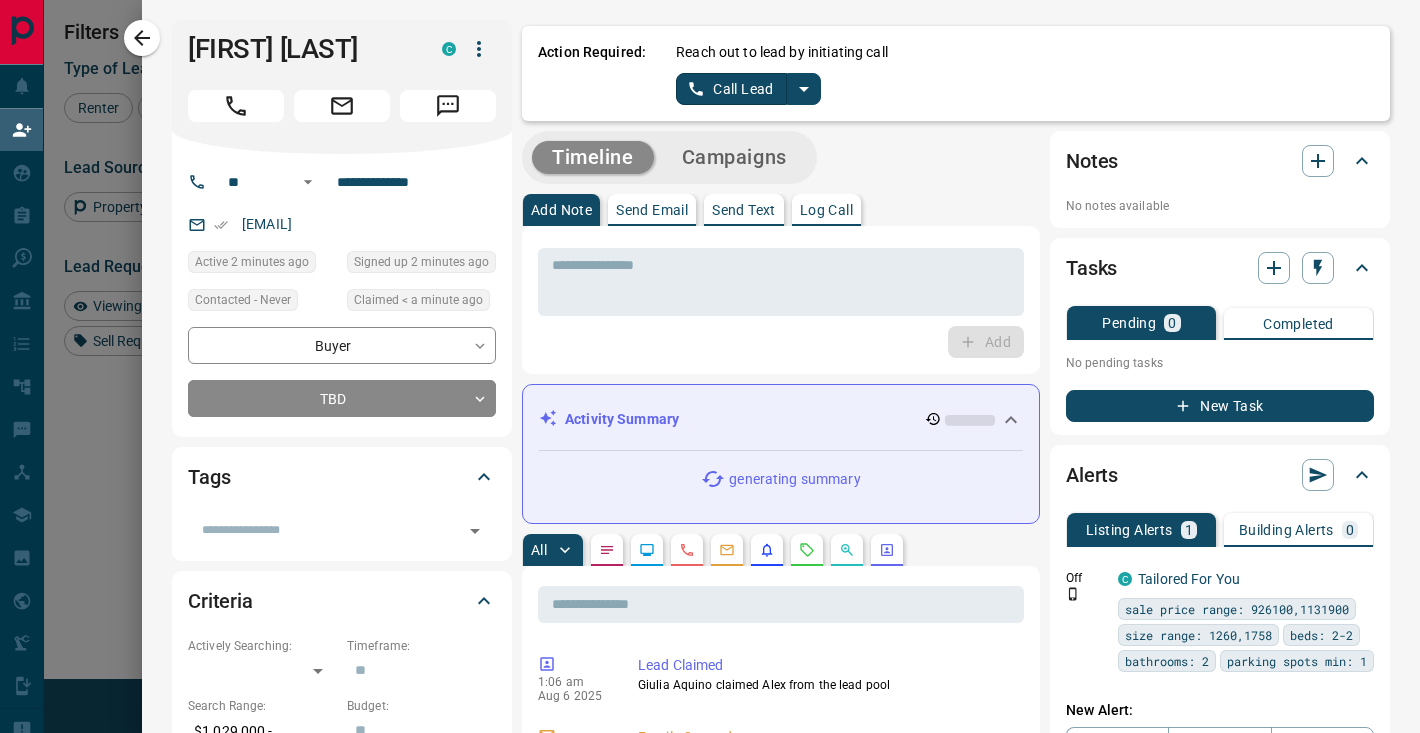 click 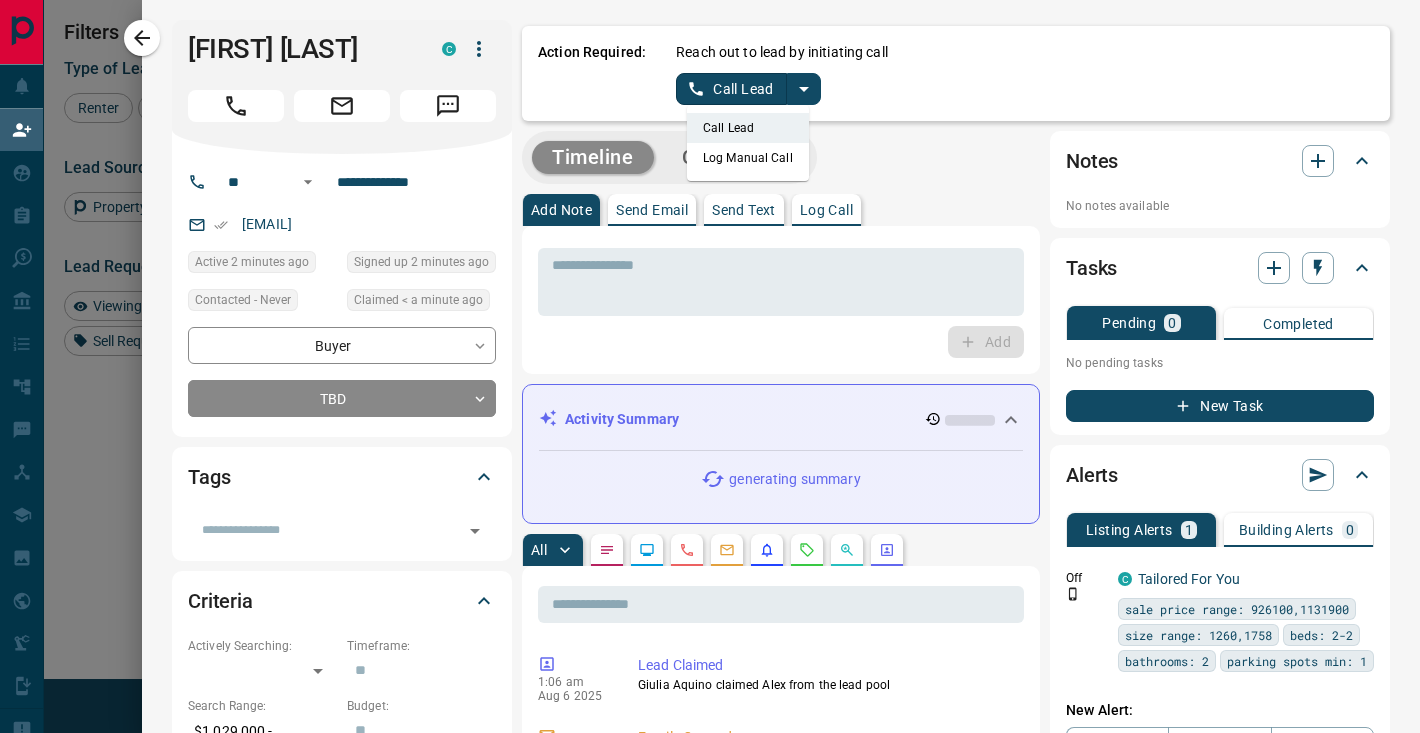 click on "Log Manual Call" at bounding box center [748, 158] 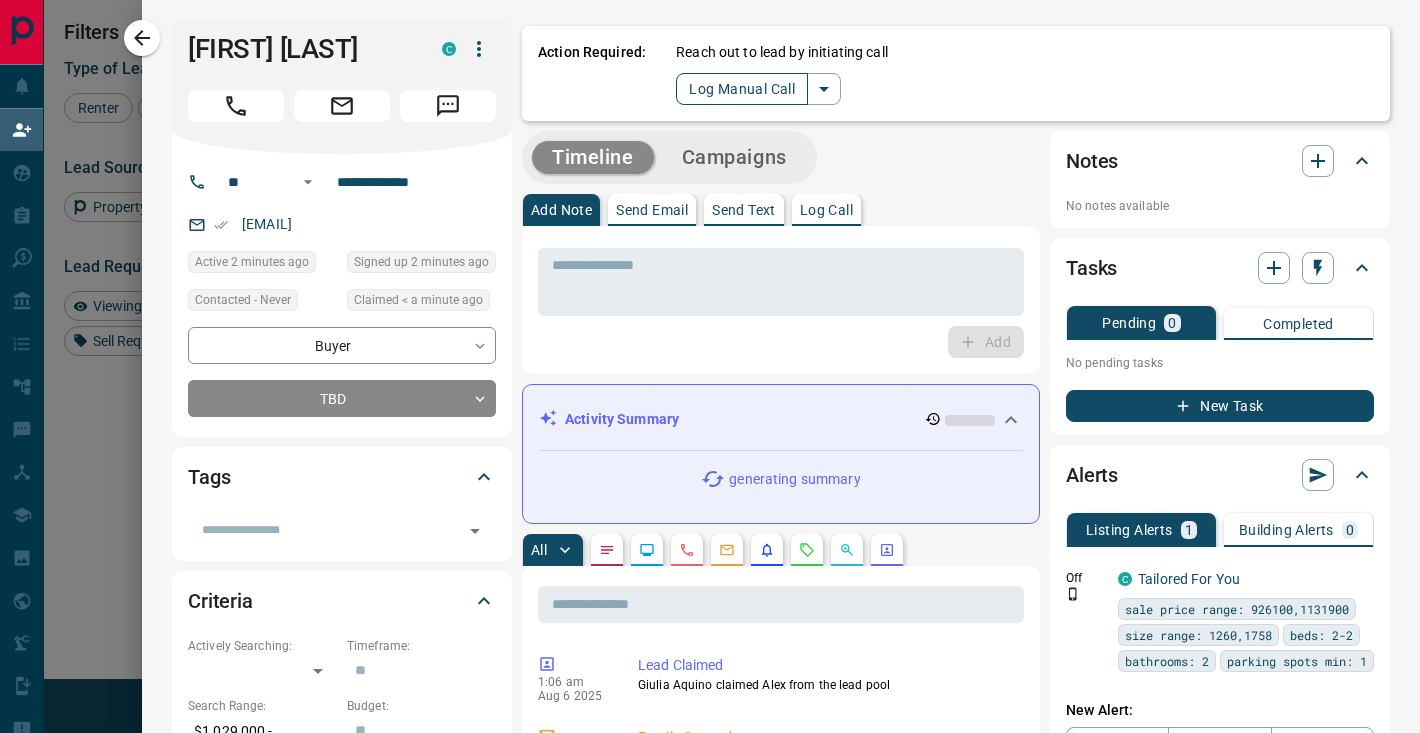 click on "Log Manual Call" at bounding box center (742, 89) 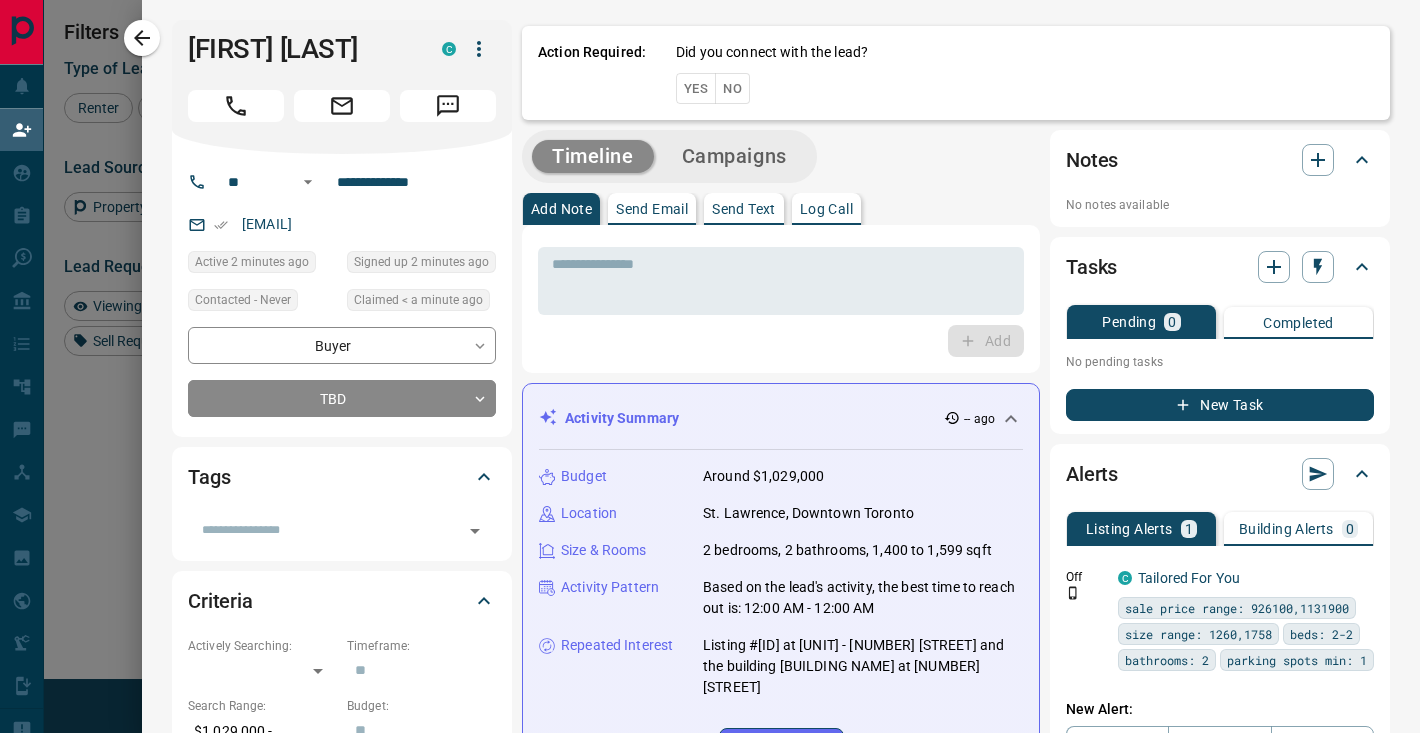 click on "Yes" at bounding box center (696, 88) 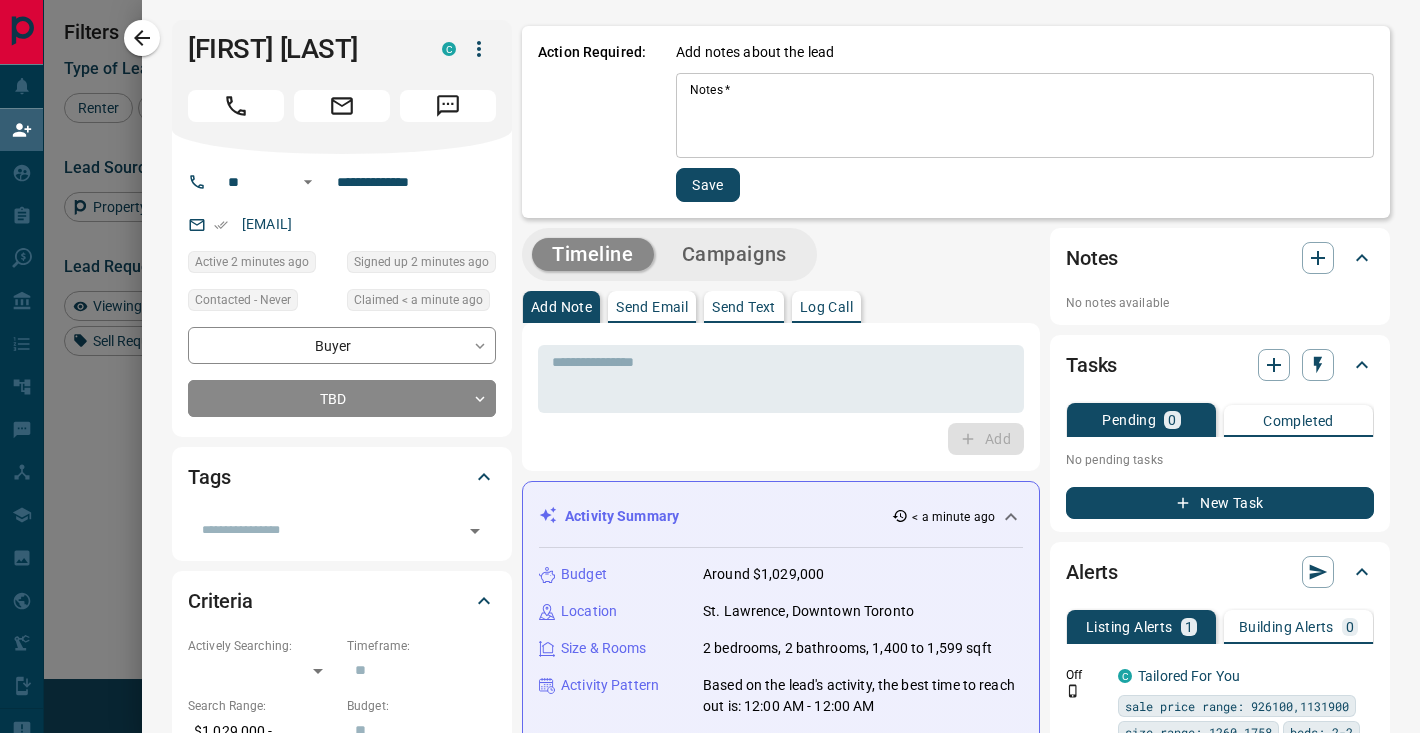 click on "Notes   *" at bounding box center (1025, 116) 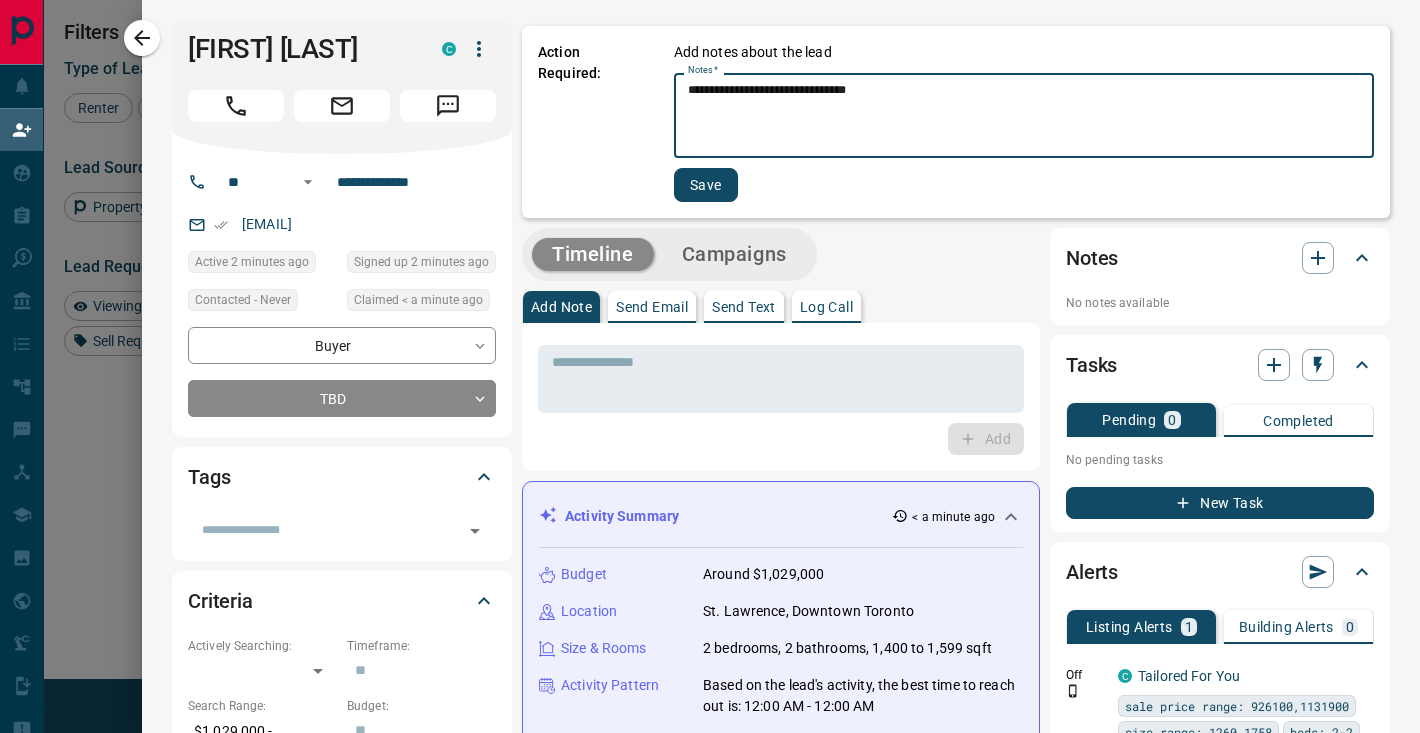 type on "**********" 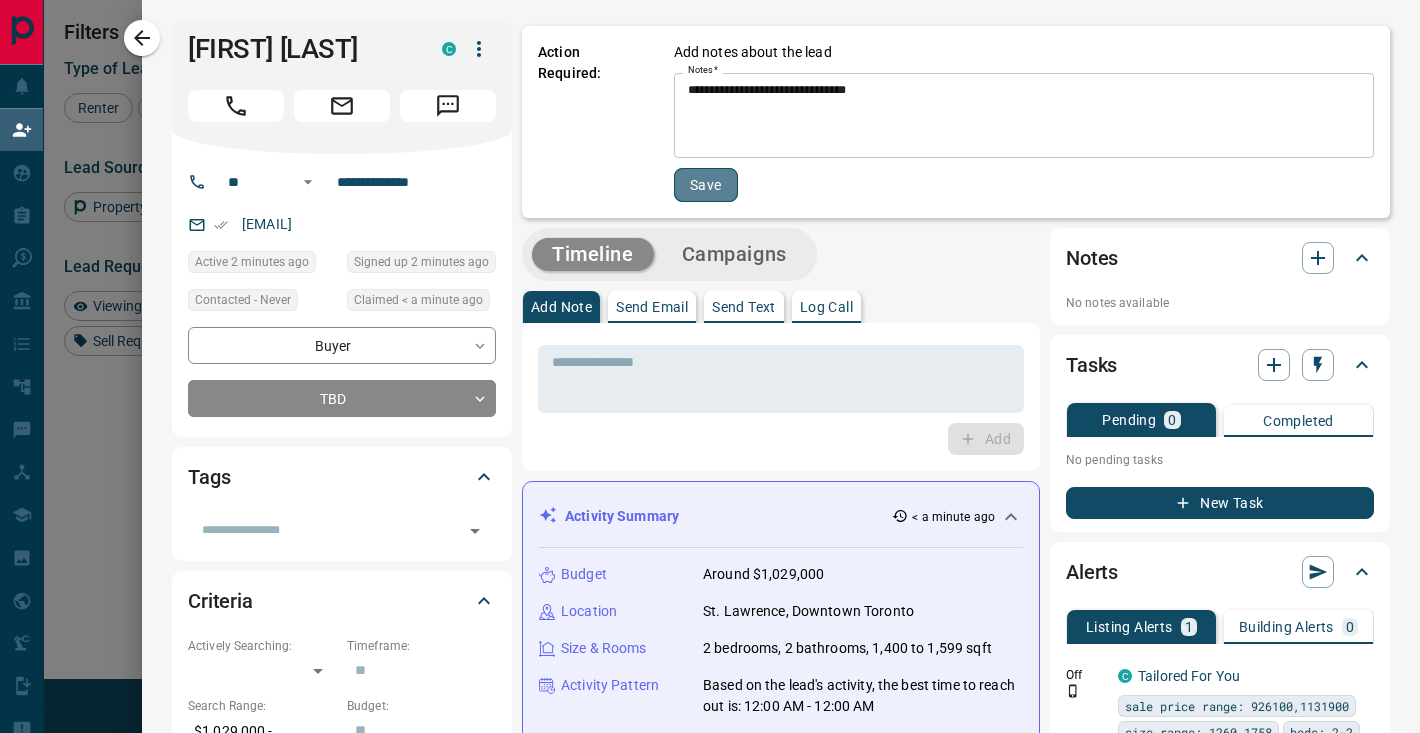 click on "Save" at bounding box center (706, 185) 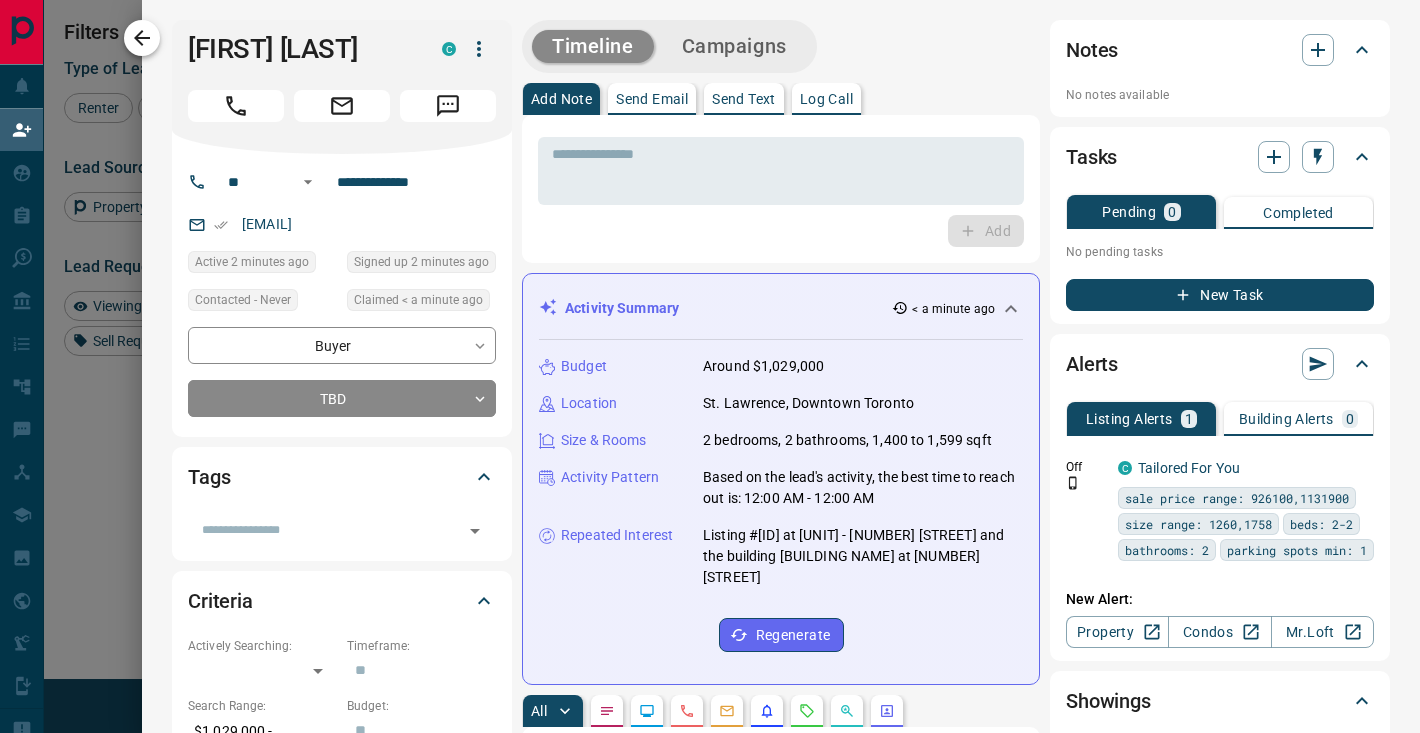 click 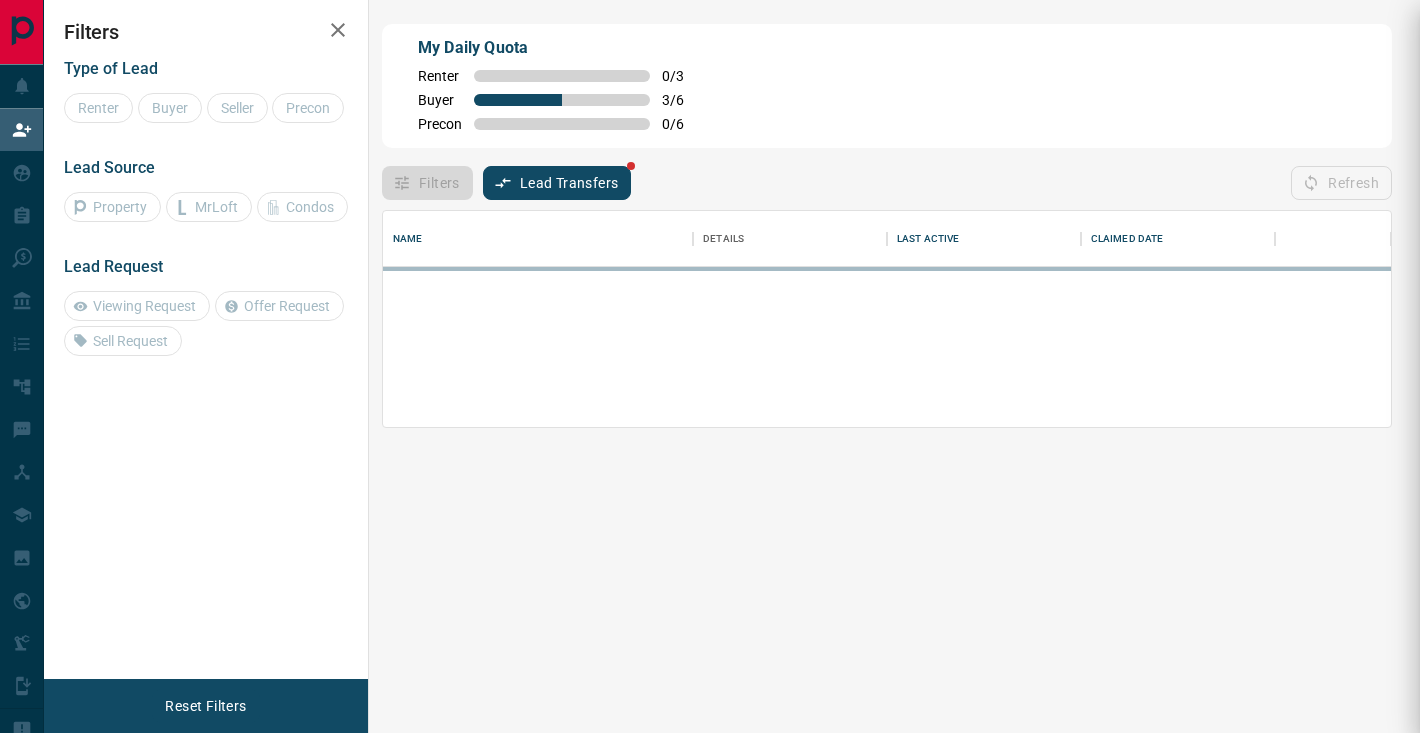 scroll, scrollTop: 1, scrollLeft: 1, axis: both 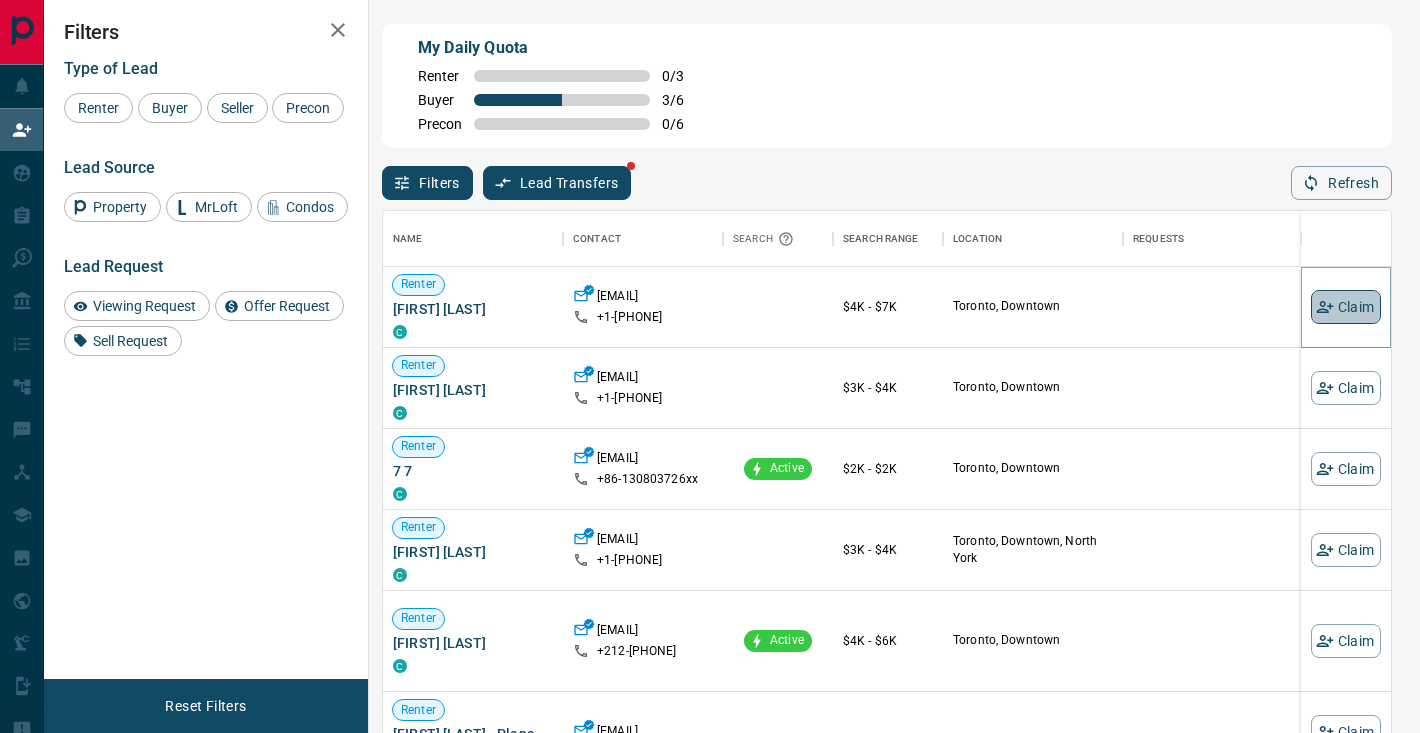 click 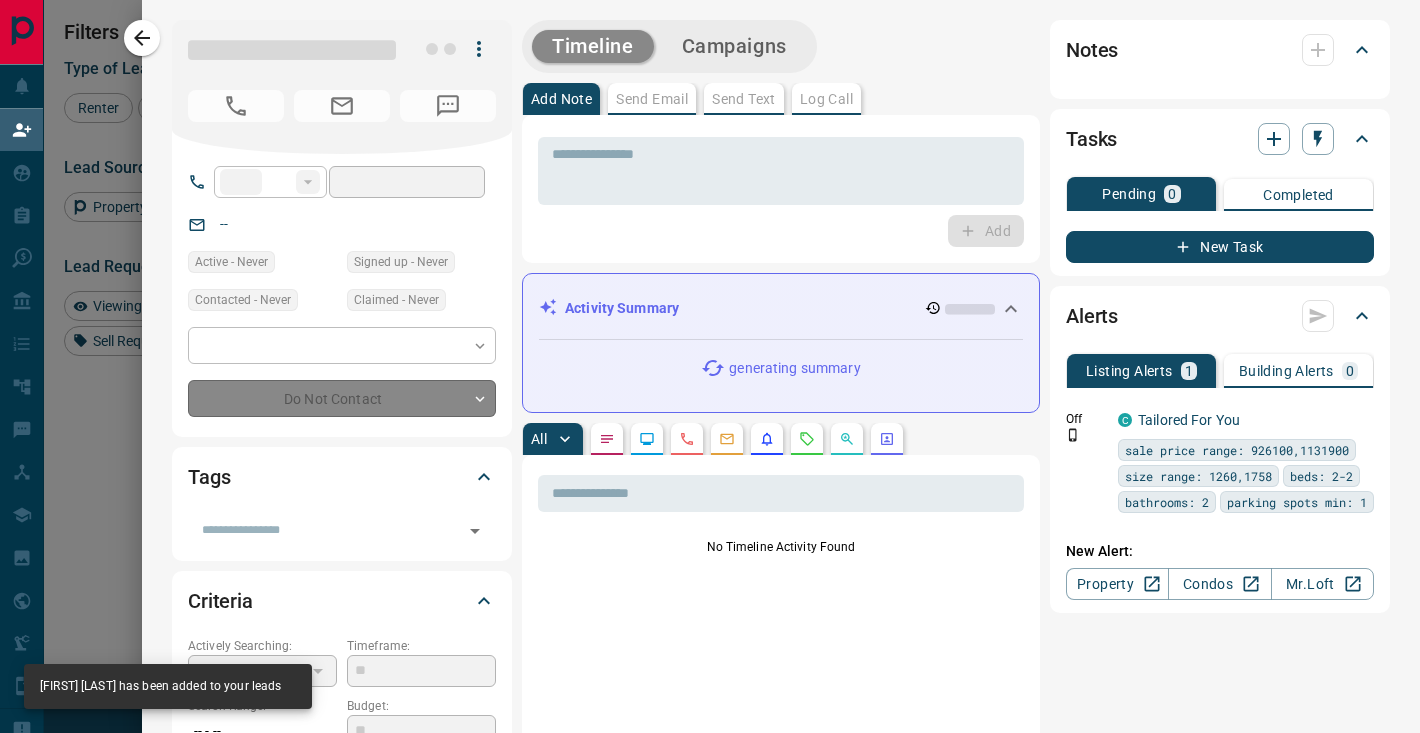 type on "**" 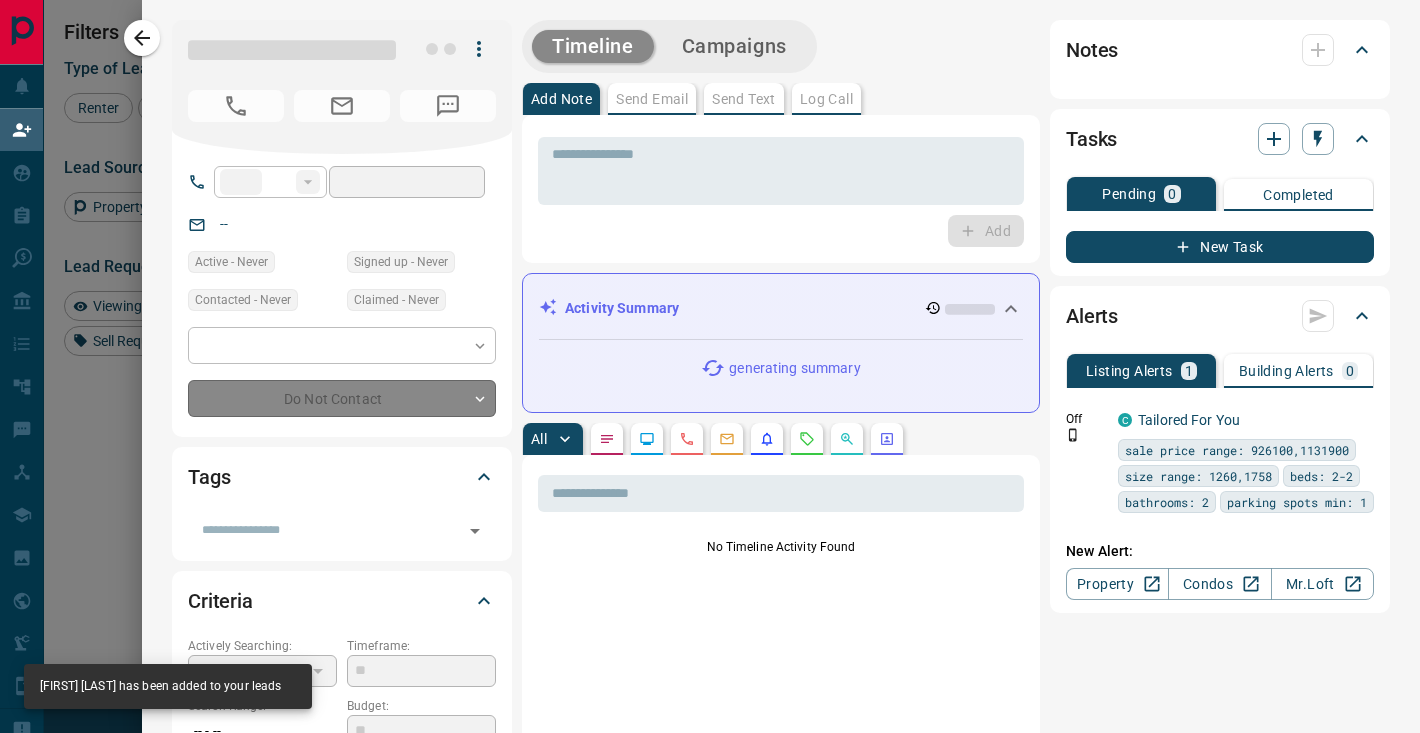 type on "**********" 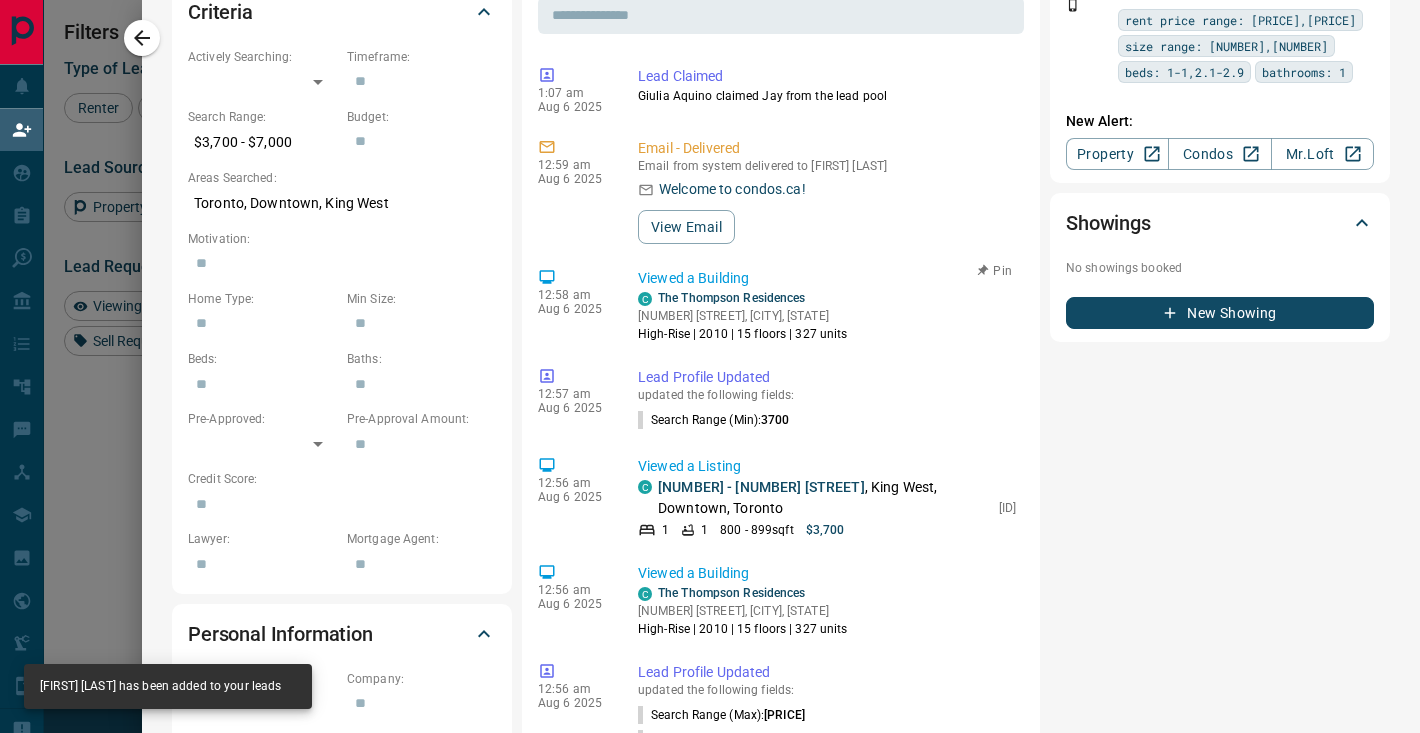 scroll, scrollTop: 0, scrollLeft: 0, axis: both 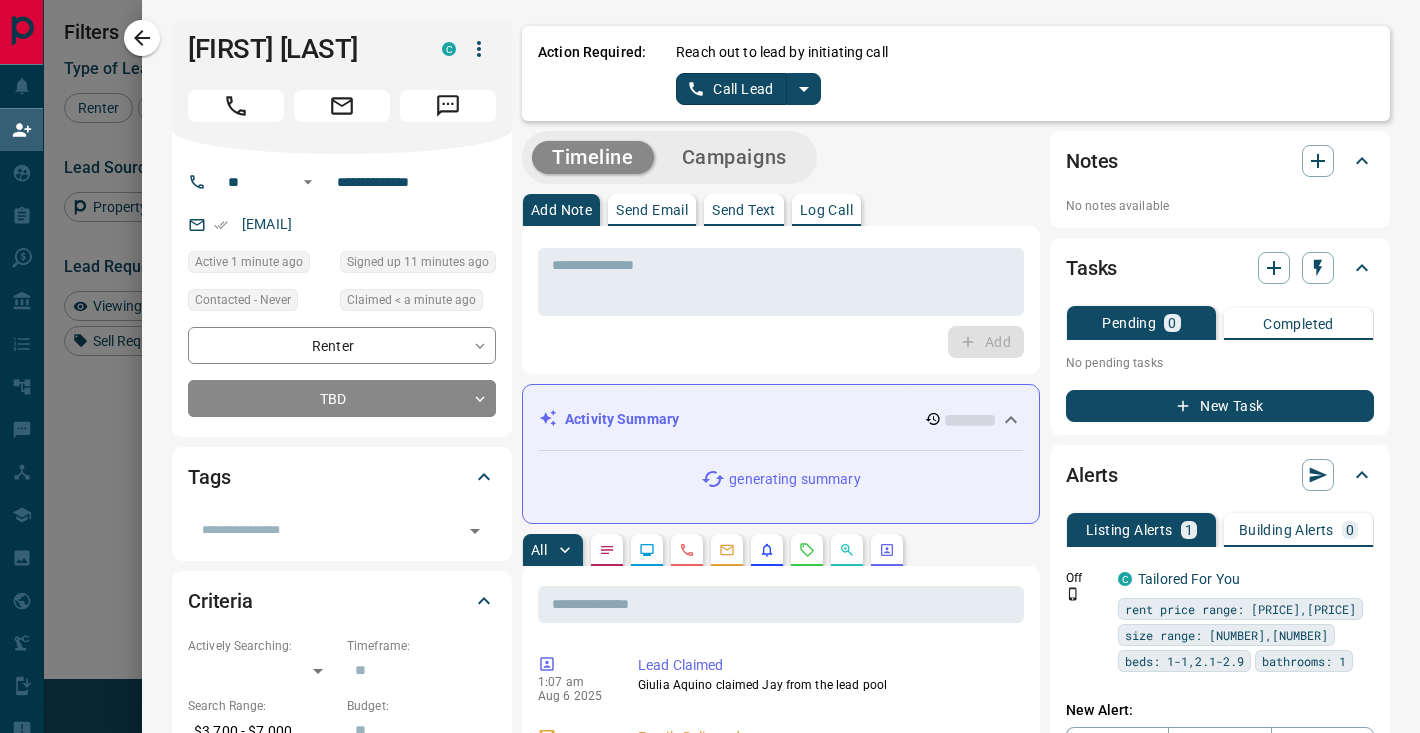 click 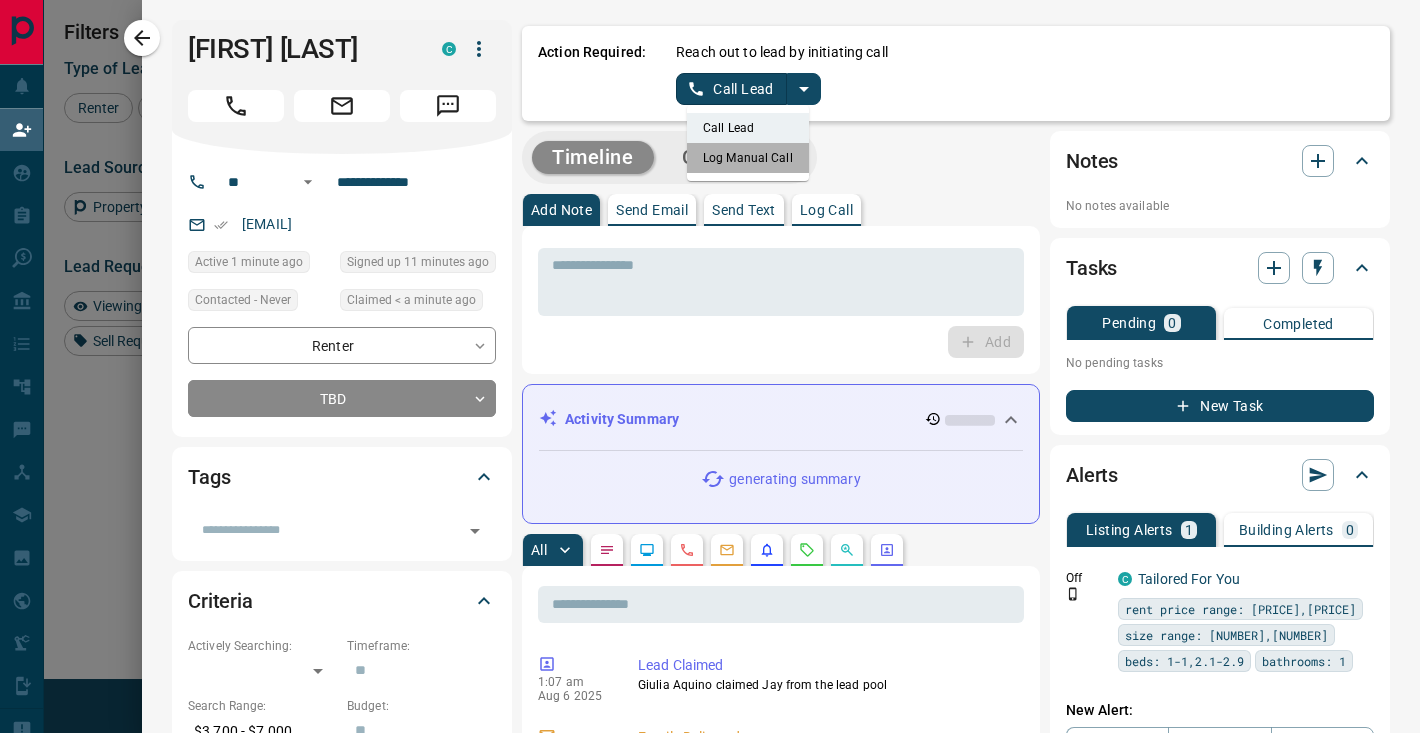 click on "Log Manual Call" at bounding box center [748, 158] 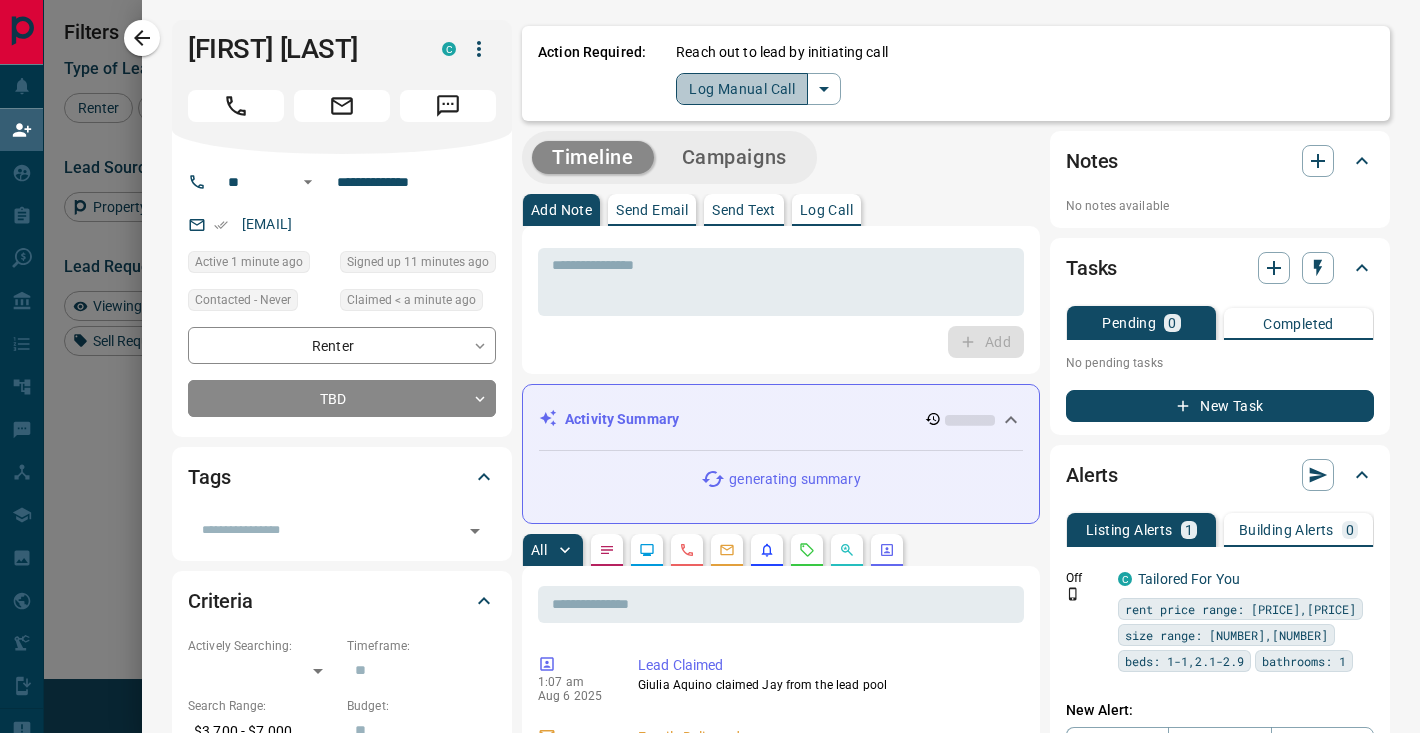 click on "Log Manual Call" at bounding box center [742, 89] 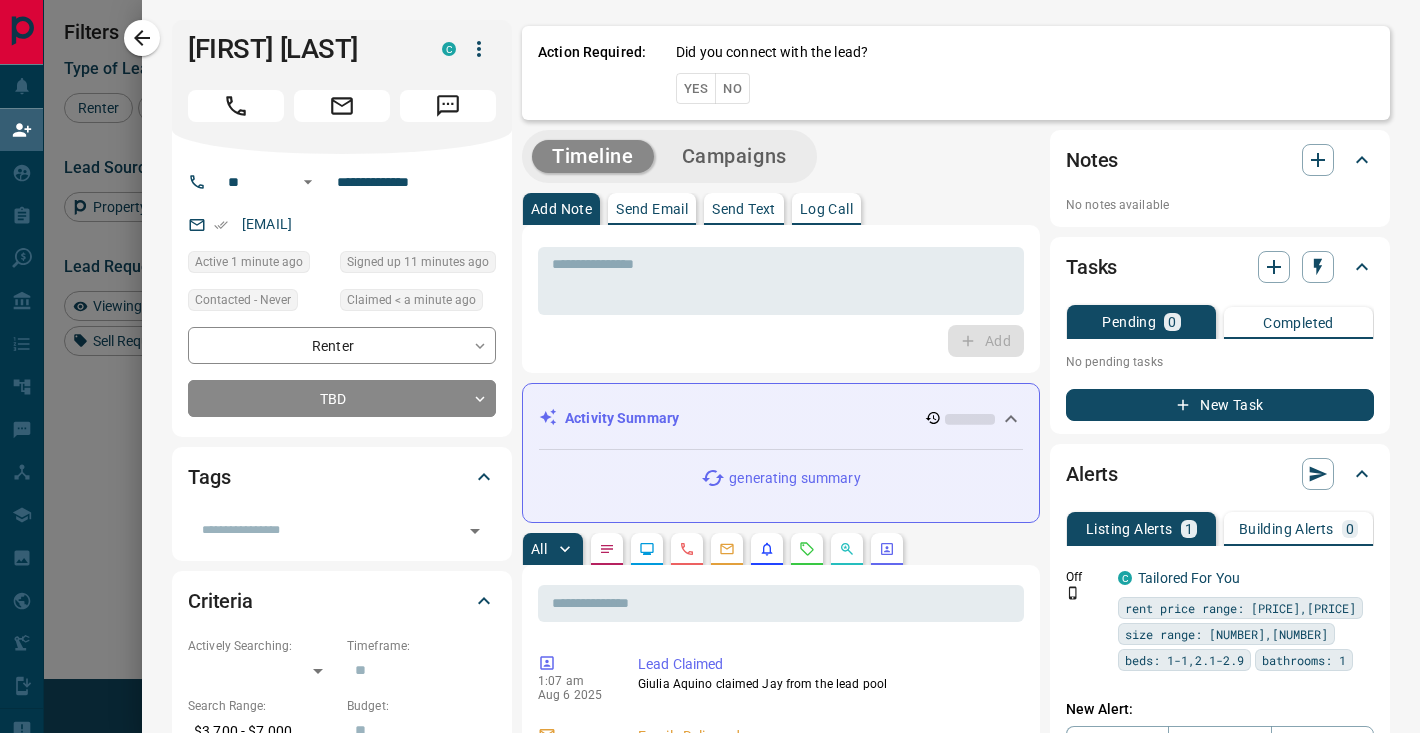 click on "Action Required: Did you connect with the lead? Yes No" at bounding box center [956, 73] 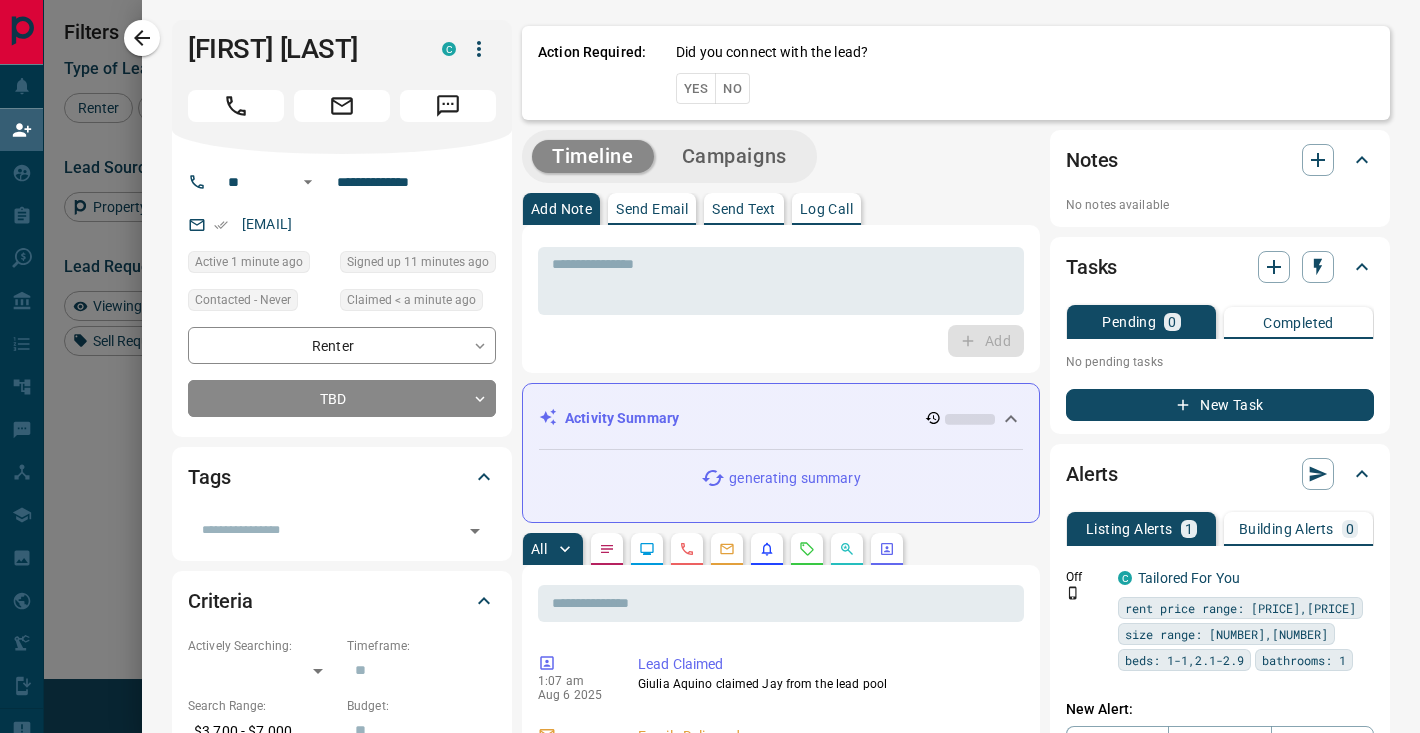 click on "Yes" at bounding box center (696, 88) 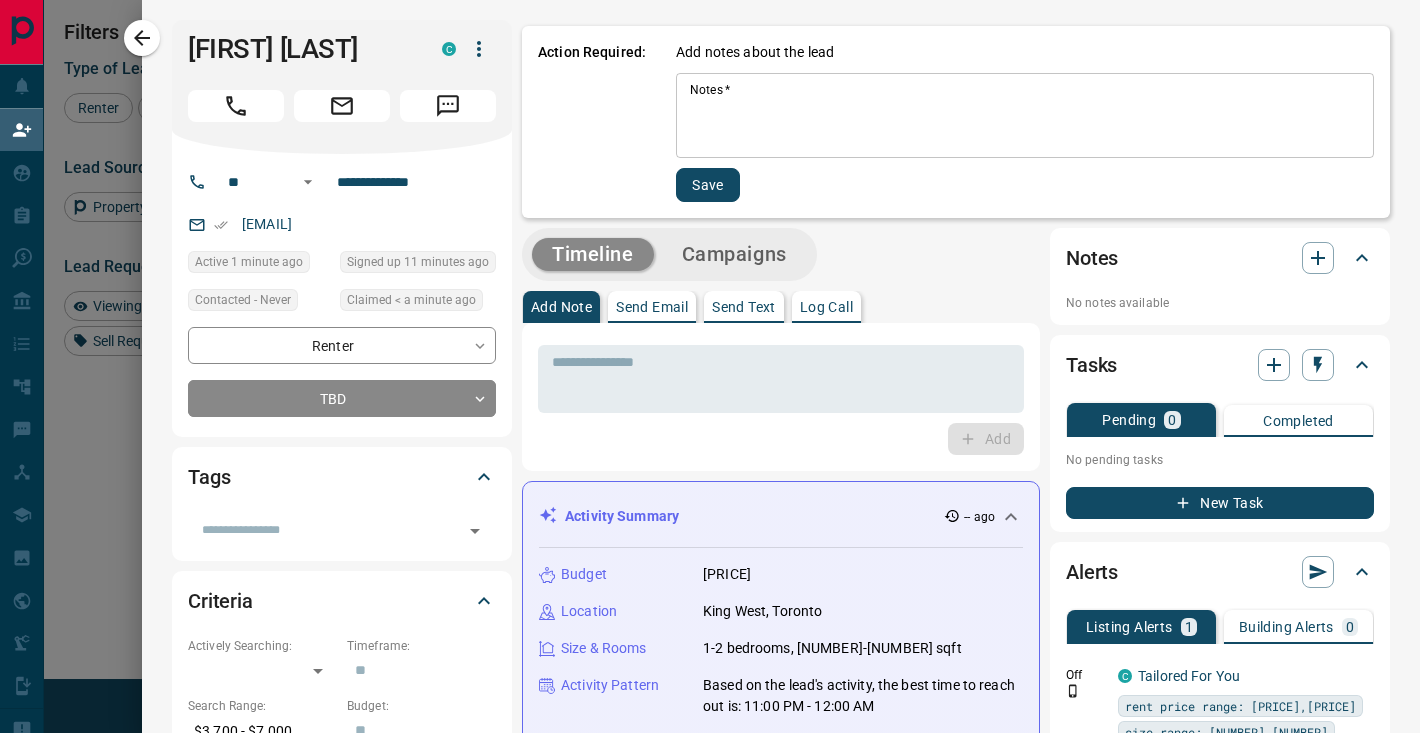 click on "Notes   *" at bounding box center [1025, 116] 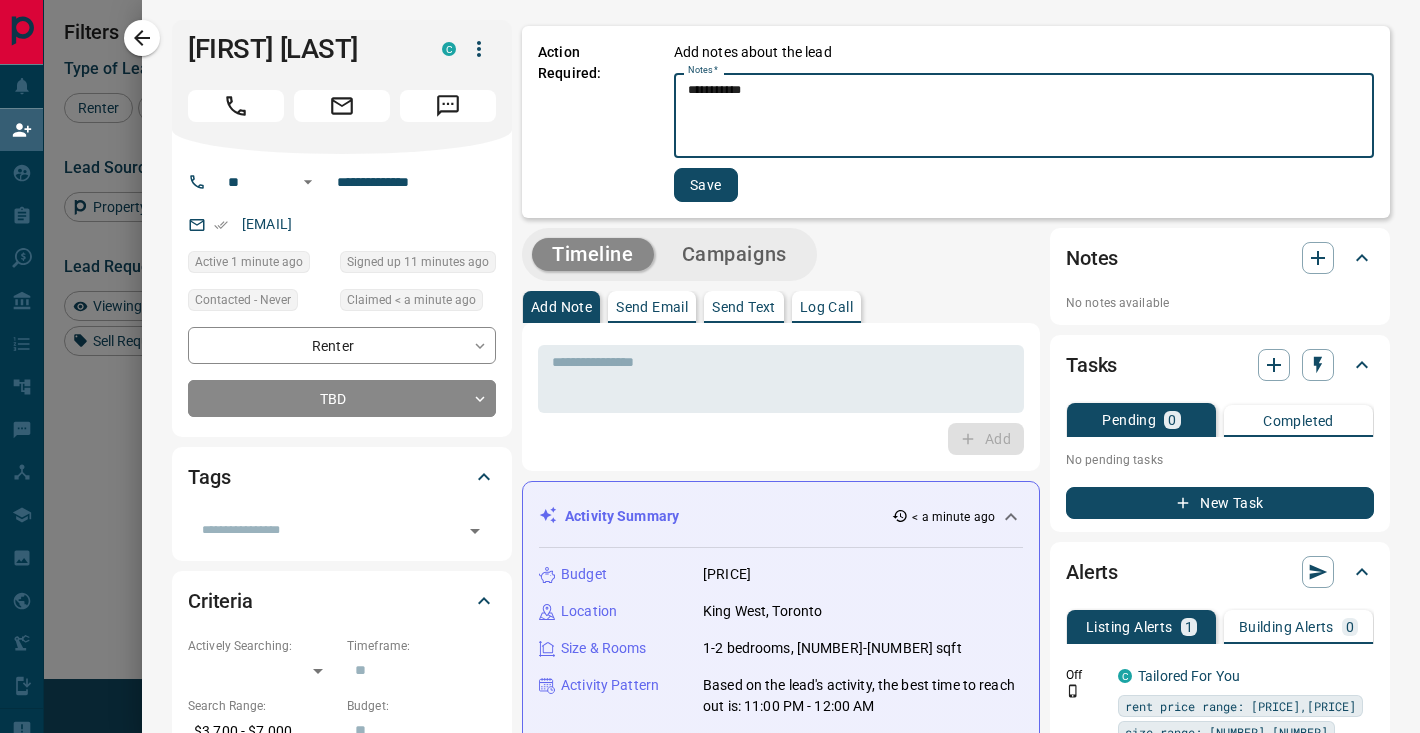 type on "**********" 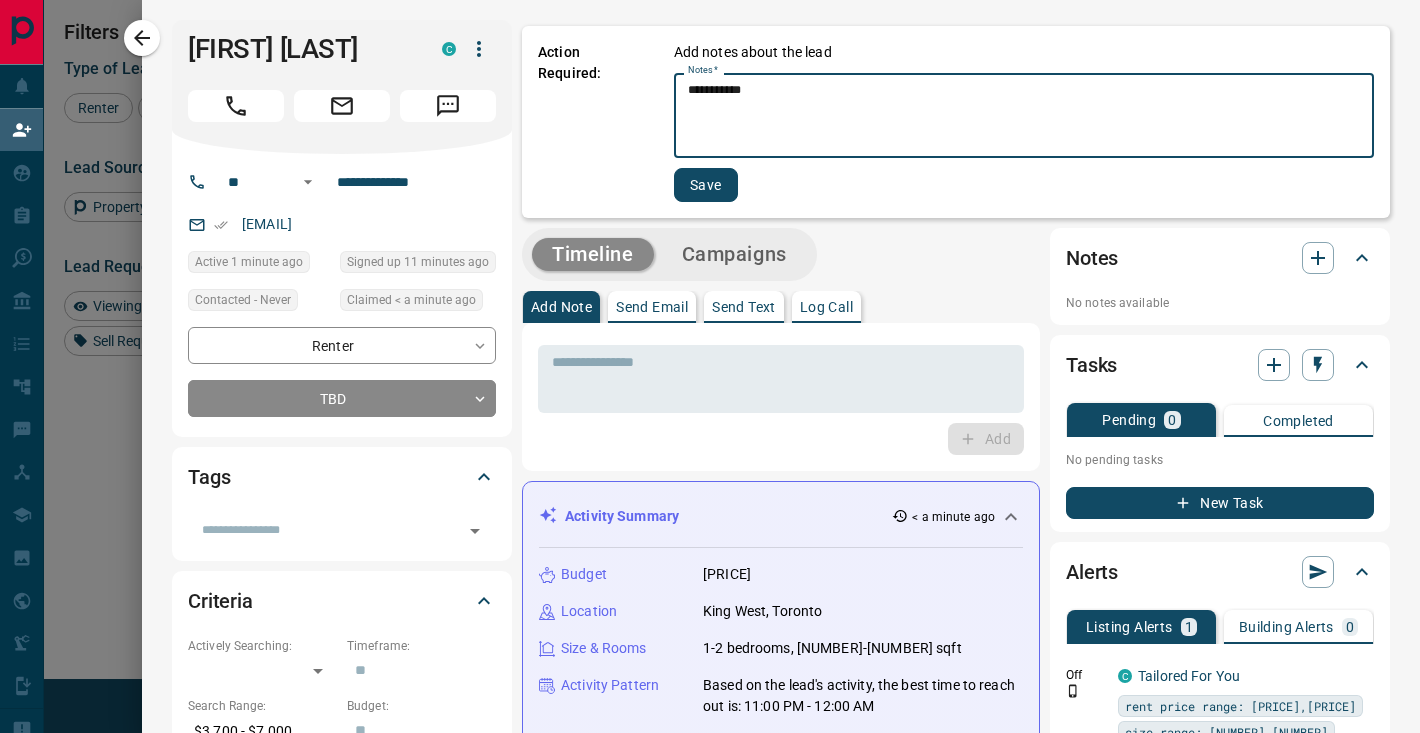 click on "Save" at bounding box center (706, 185) 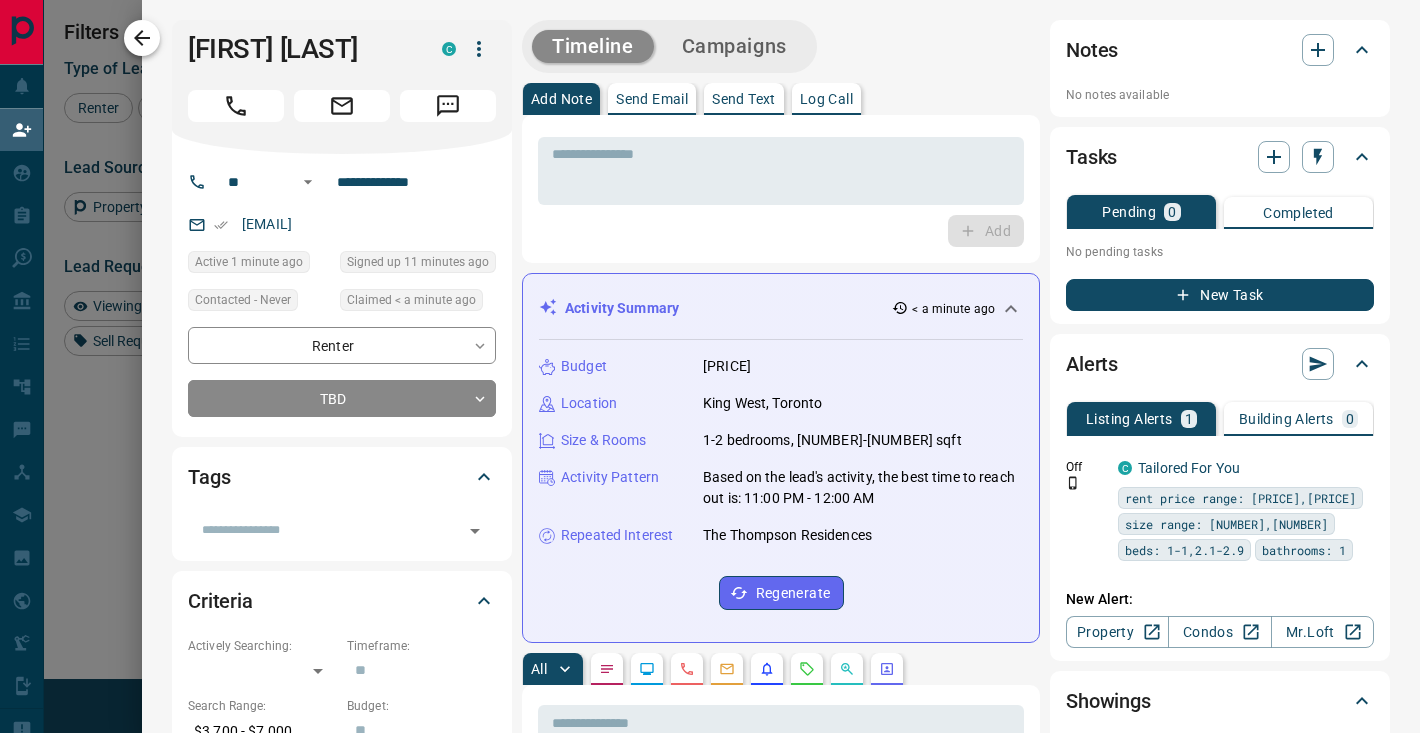 click 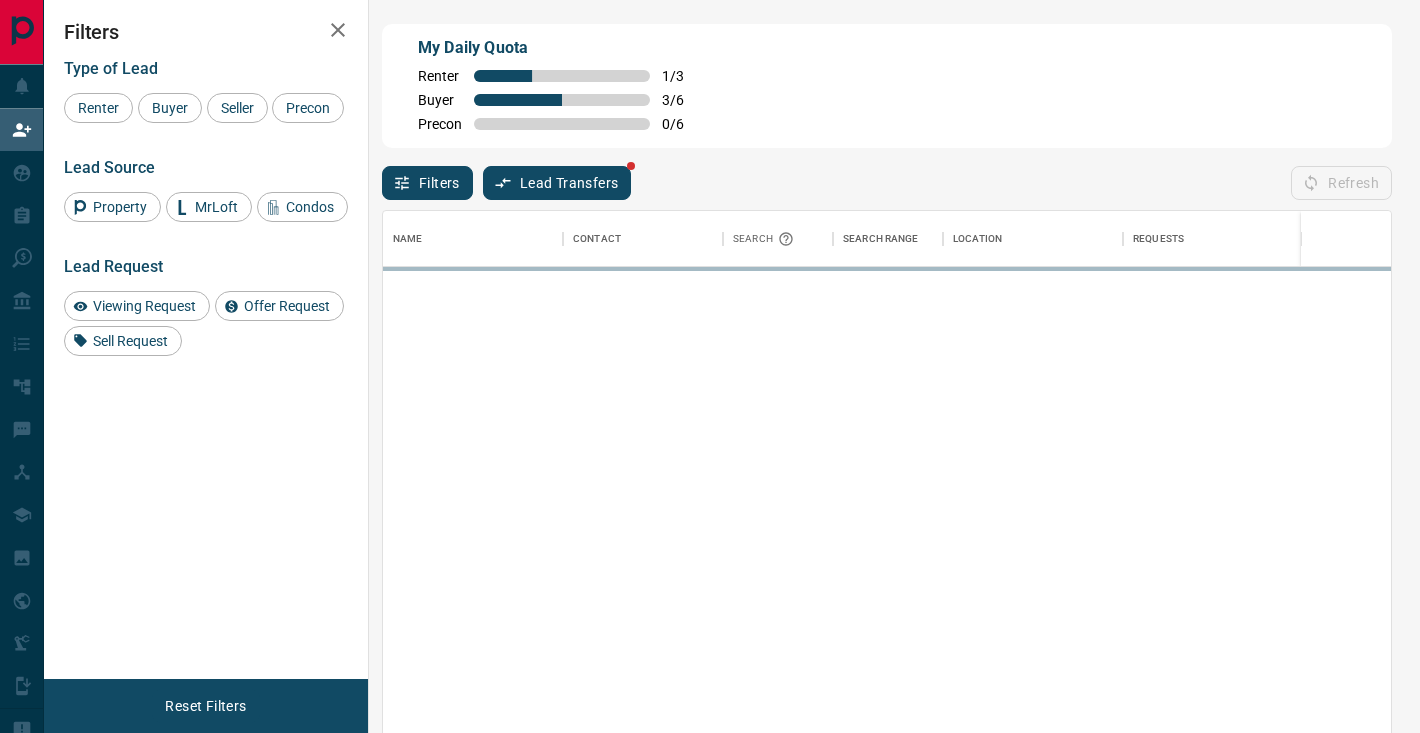 scroll, scrollTop: 0, scrollLeft: 1, axis: horizontal 